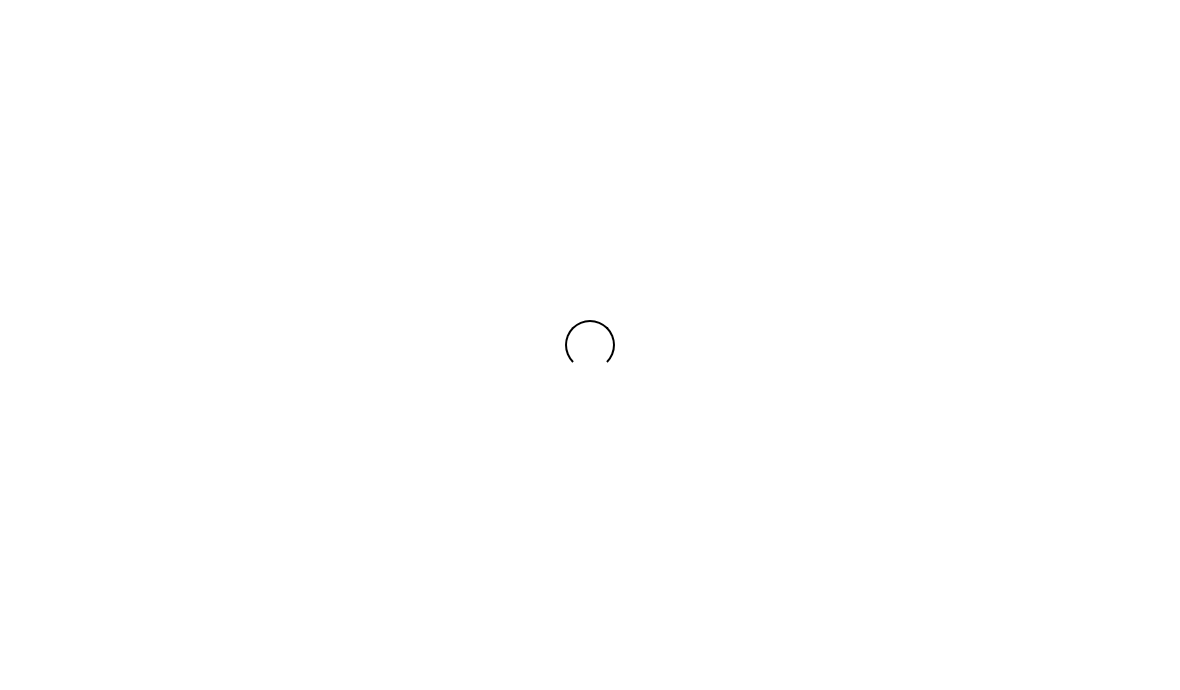 scroll, scrollTop: 0, scrollLeft: 0, axis: both 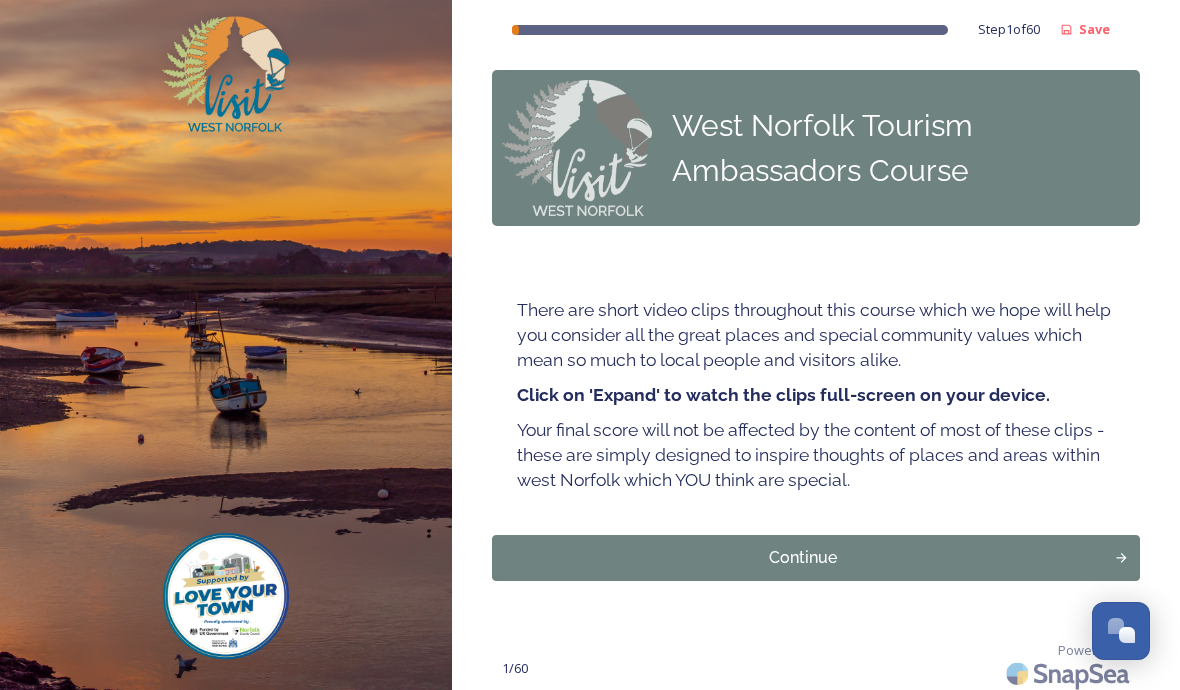 click on "Continue" at bounding box center (803, 558) 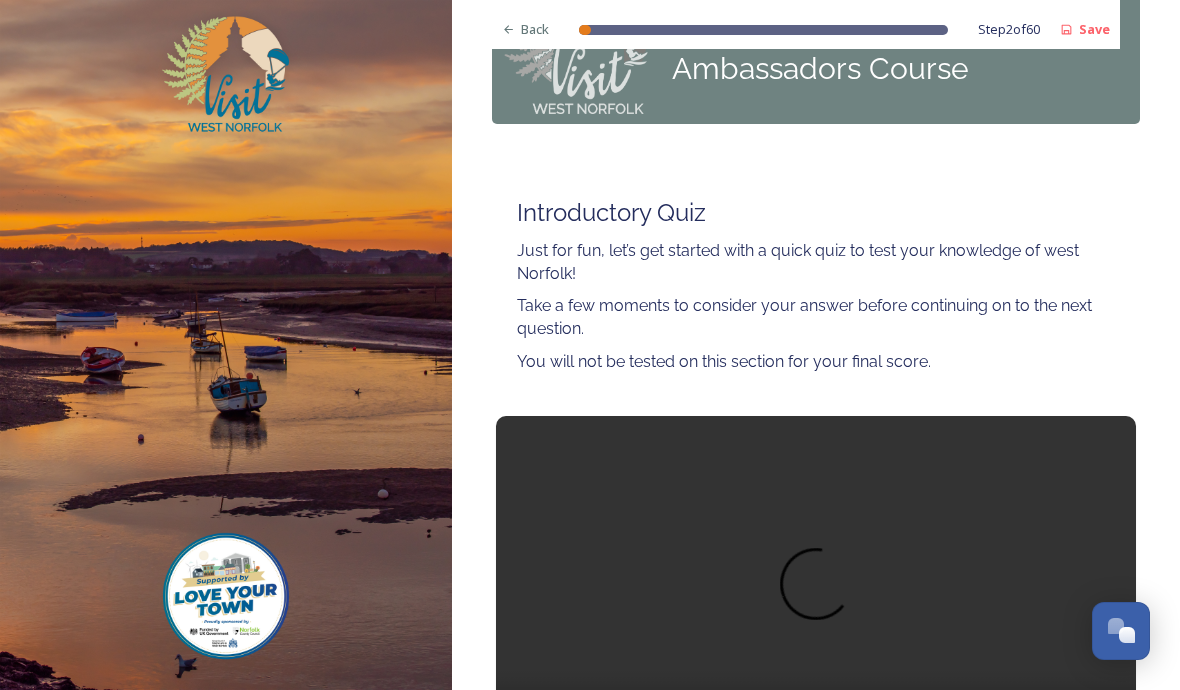 scroll, scrollTop: 103, scrollLeft: 0, axis: vertical 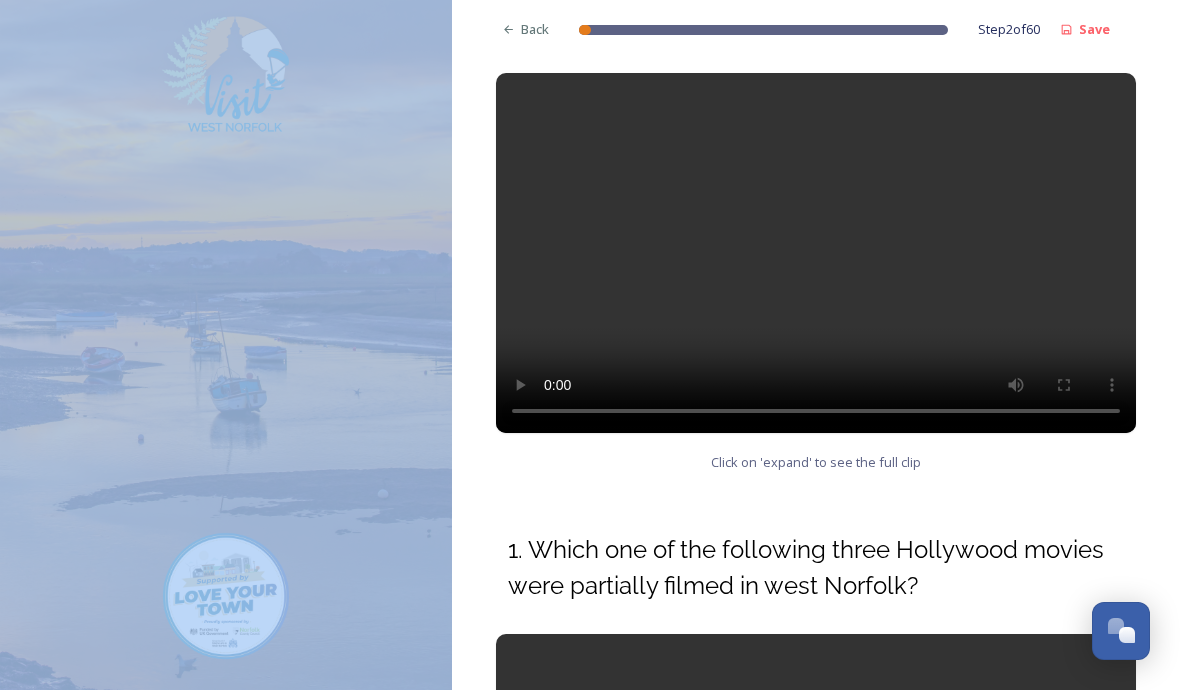 click at bounding box center (816, 253) 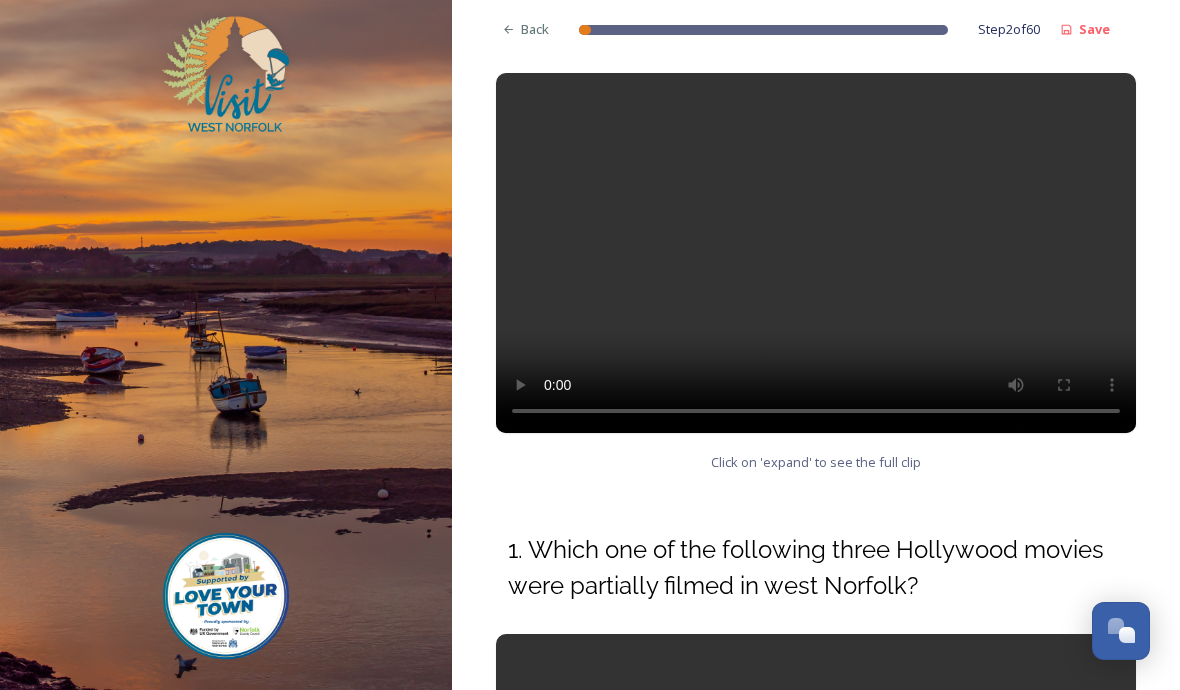 click at bounding box center (816, 253) 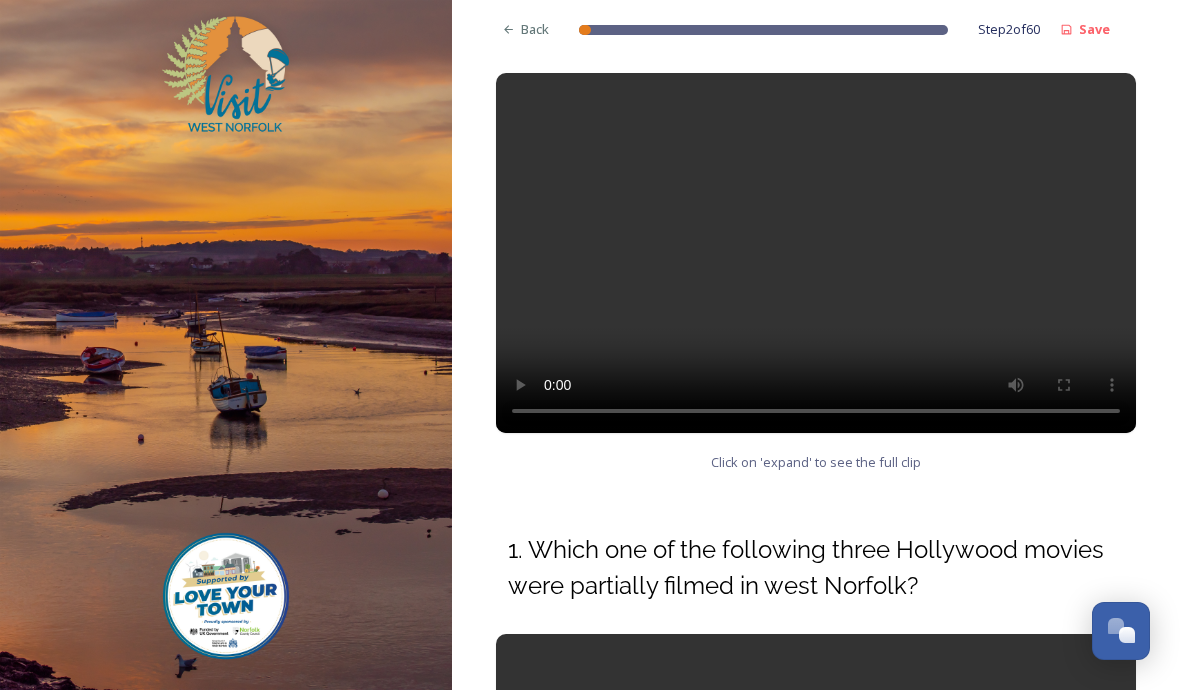 click at bounding box center [816, 253] 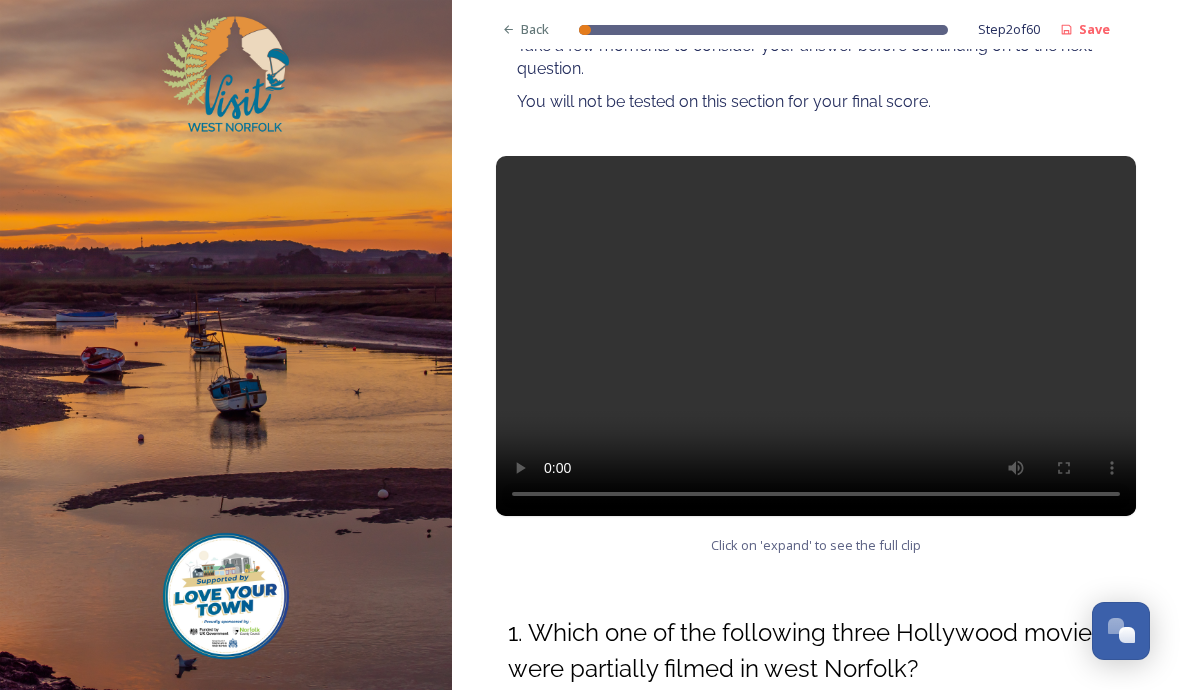 scroll, scrollTop: 360, scrollLeft: 0, axis: vertical 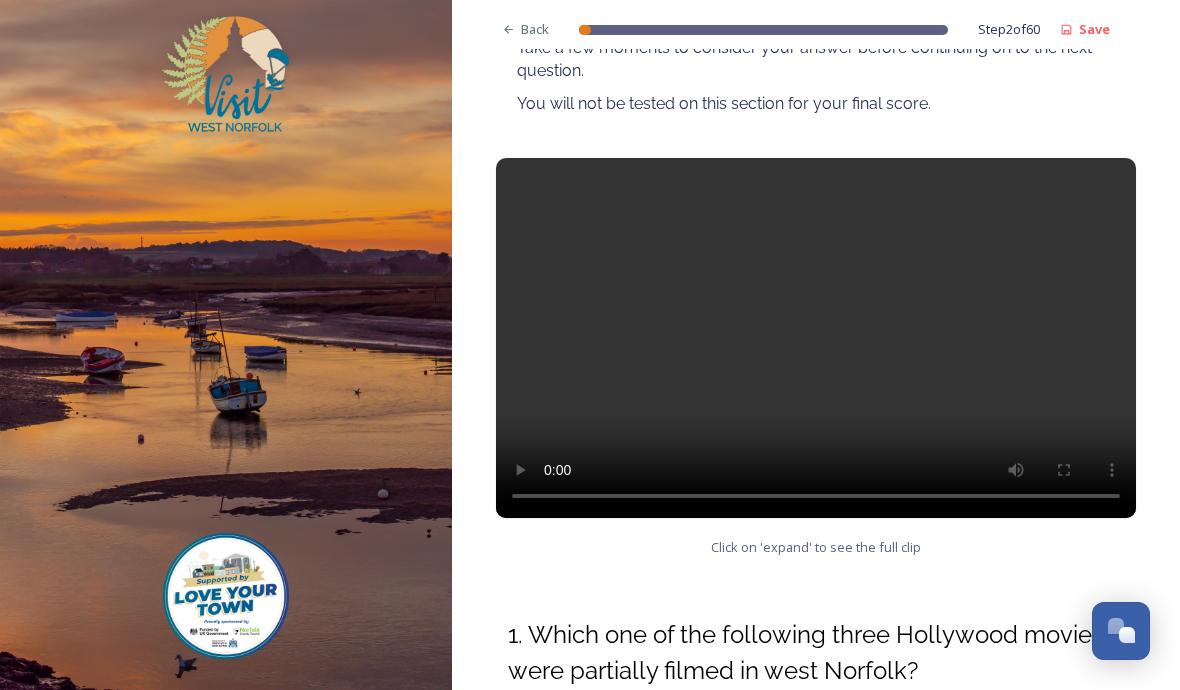 click on "You will not be tested on this section for your final score." at bounding box center [816, 104] 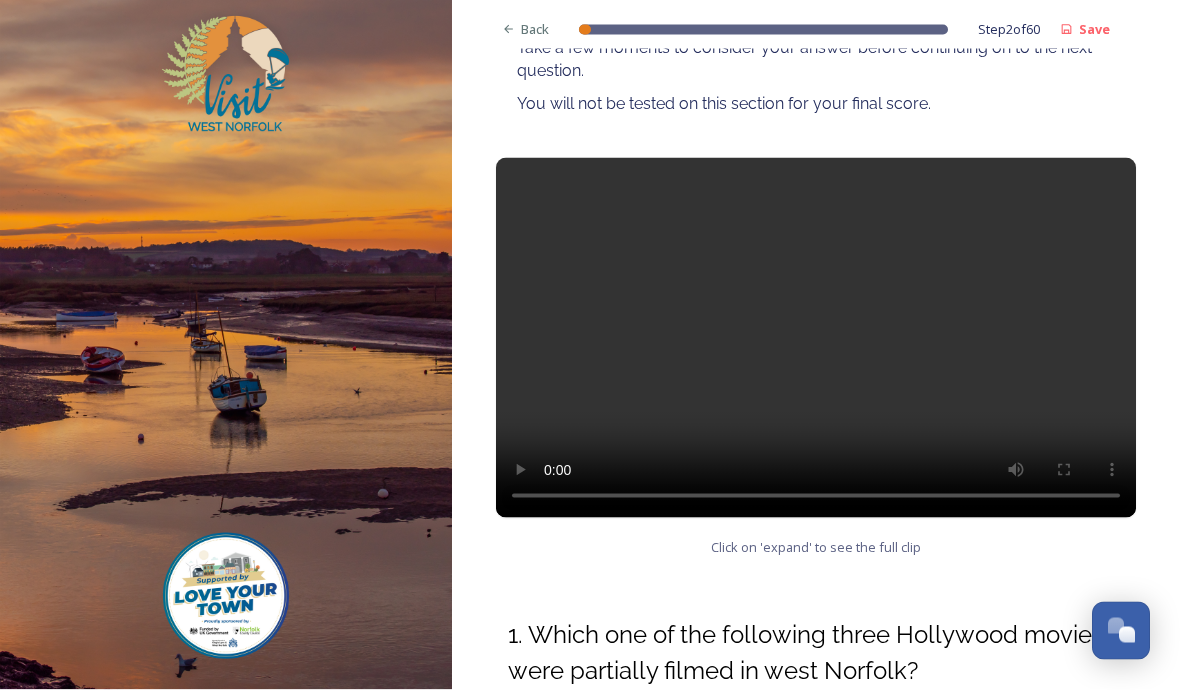 scroll, scrollTop: 49, scrollLeft: 0, axis: vertical 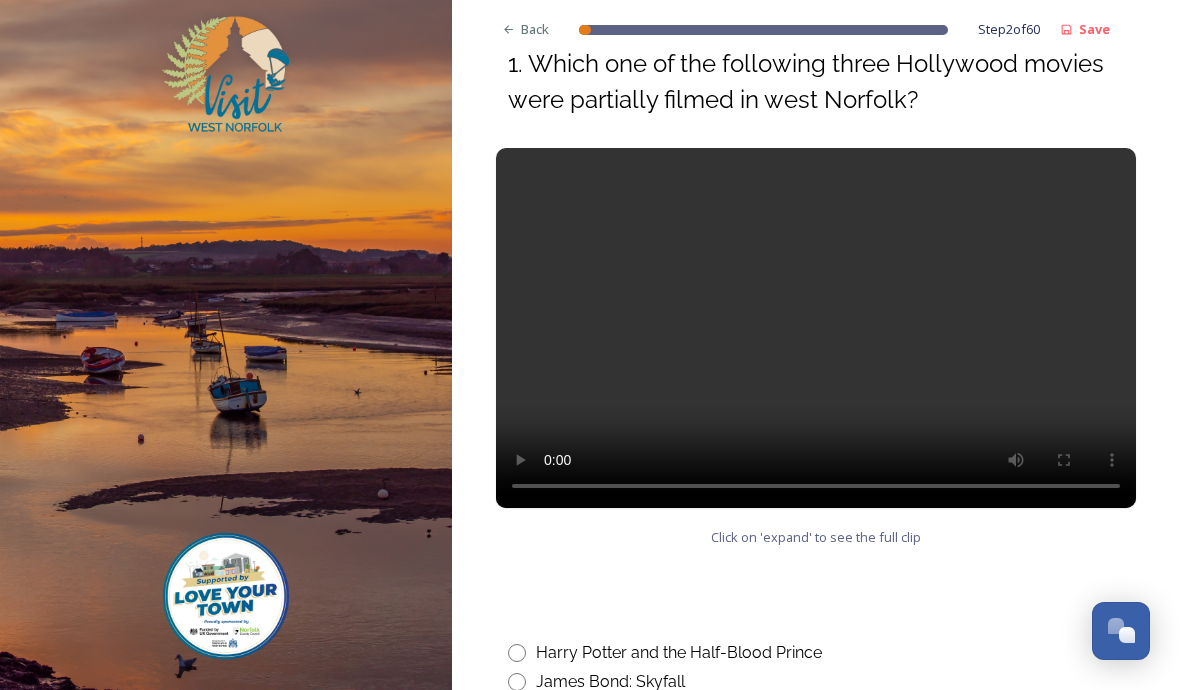 click at bounding box center (816, 328) 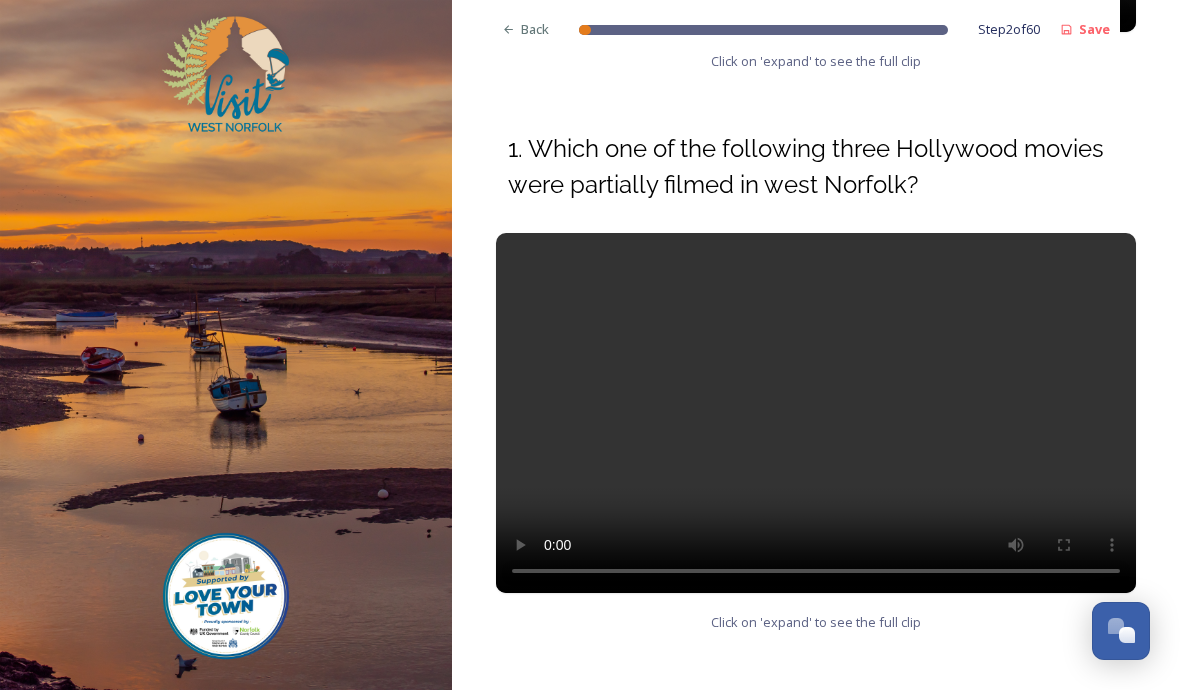 scroll, scrollTop: 847, scrollLeft: 0, axis: vertical 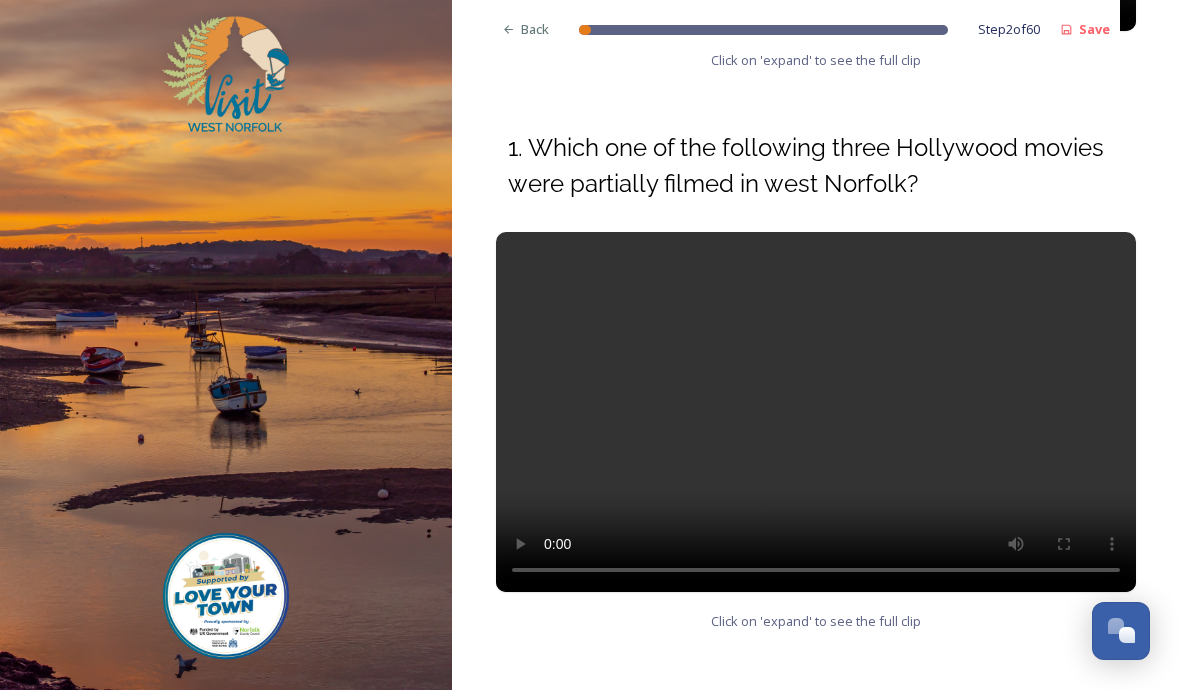 click on "Back Step [NUMBER] of [NUMBER] Save West Norfolk Tourism Ambassadors Course Introductory Quiz Just for fun, let’s get started with a quick quiz to test your knowledge of west Norfolk! Take a few moments to consider your answer before continuing on to the next question.  You will not be tested on this section for your final score. Click on 'expand' to see the full clip [NUMBER]. Which one of the following three Hollywood movies were partially filmed in west Norfolk? Click on 'expand' to see the full clip Harry Potter and the Half-Blood Prince James Bond: Skyfall Deadpool & Wolverine Continue   Back [NUMBER] / [NUMBER] Powered by" at bounding box center (816, 93) 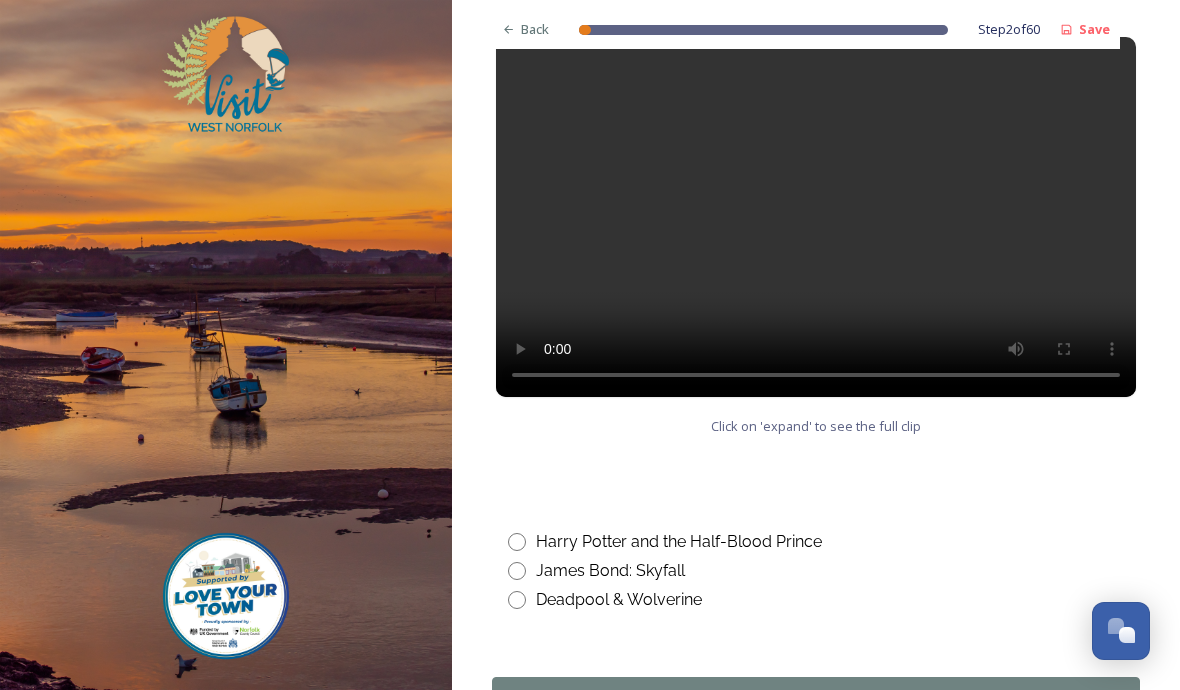 scroll, scrollTop: 1043, scrollLeft: 0, axis: vertical 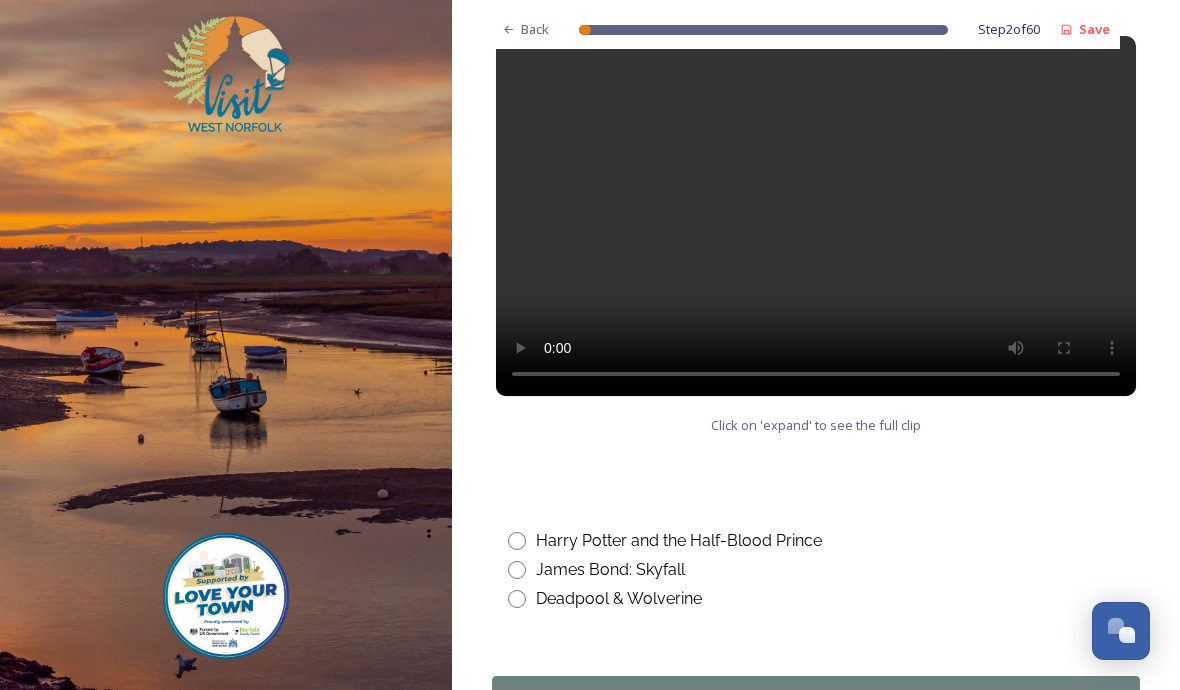 click at bounding box center [517, 599] 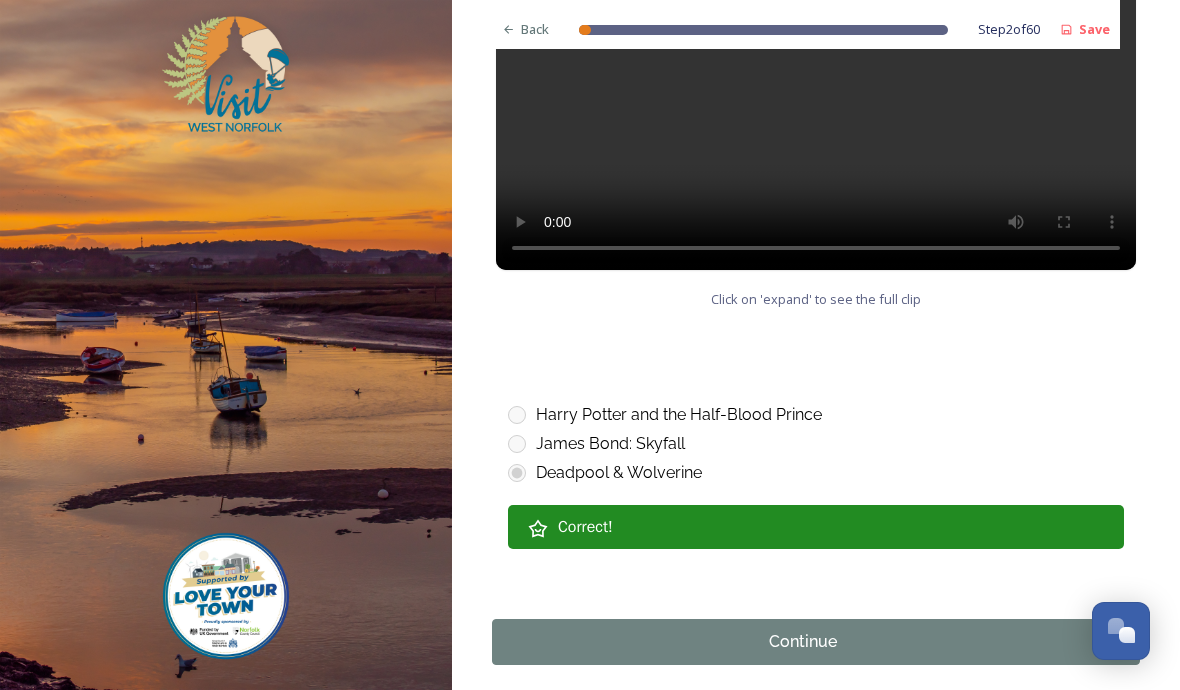 scroll, scrollTop: 1168, scrollLeft: 0, axis: vertical 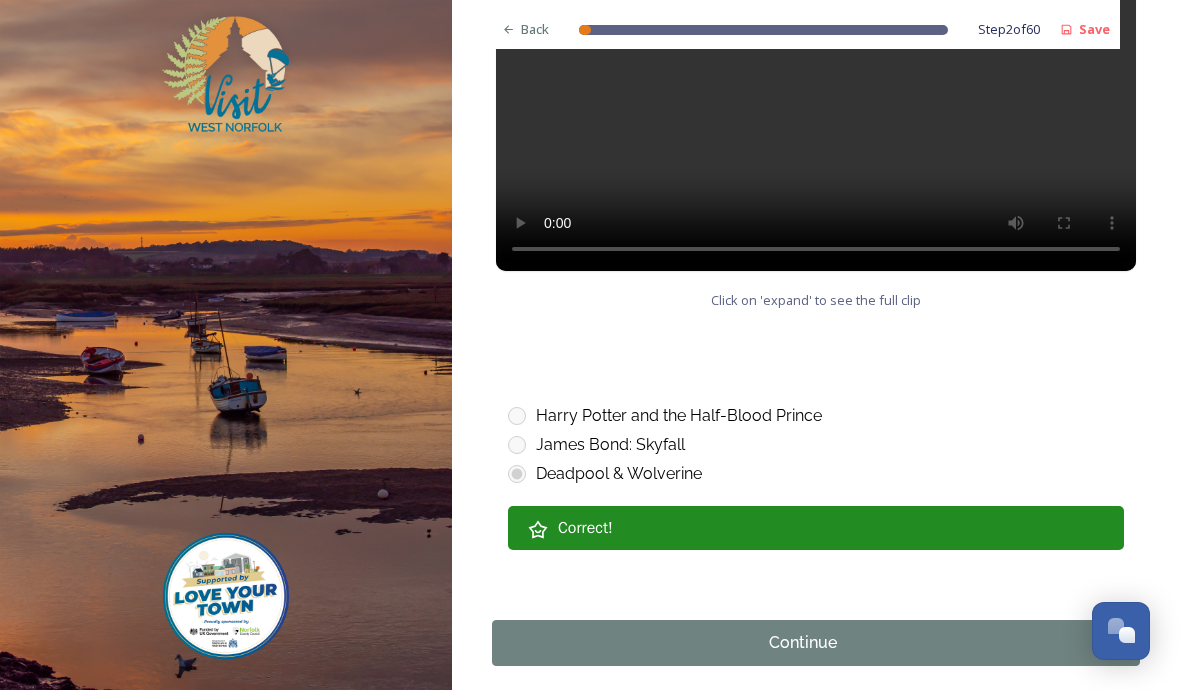 click on "Continue" at bounding box center (803, 643) 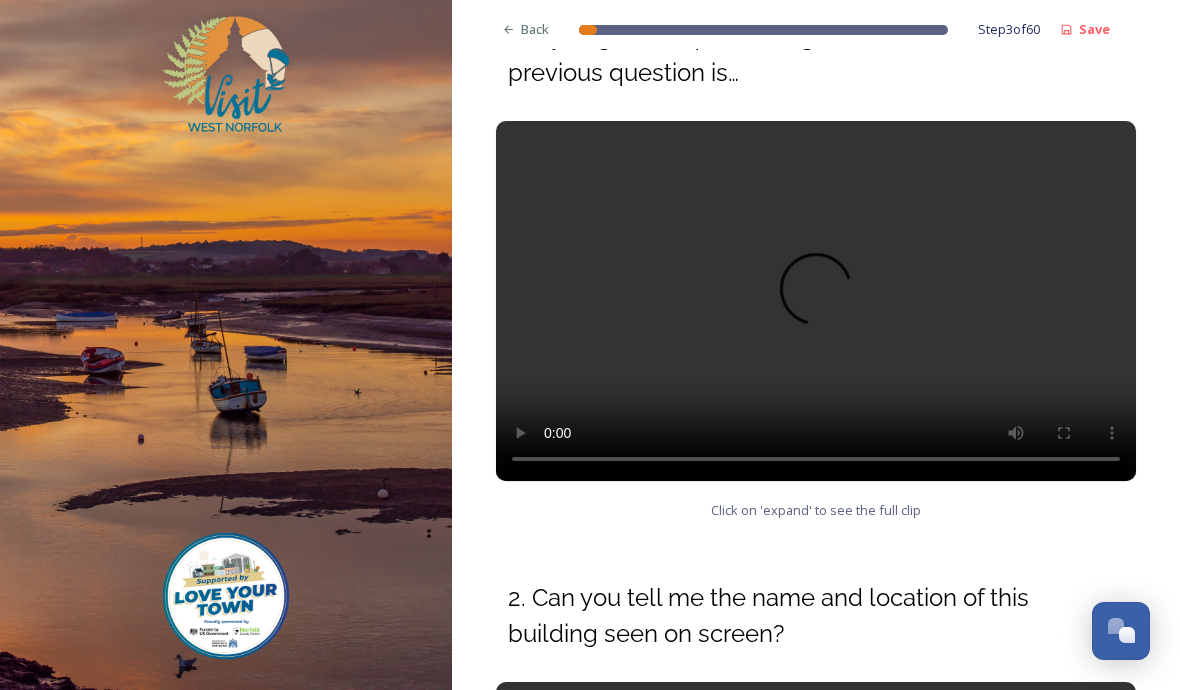 scroll, scrollTop: 267, scrollLeft: 0, axis: vertical 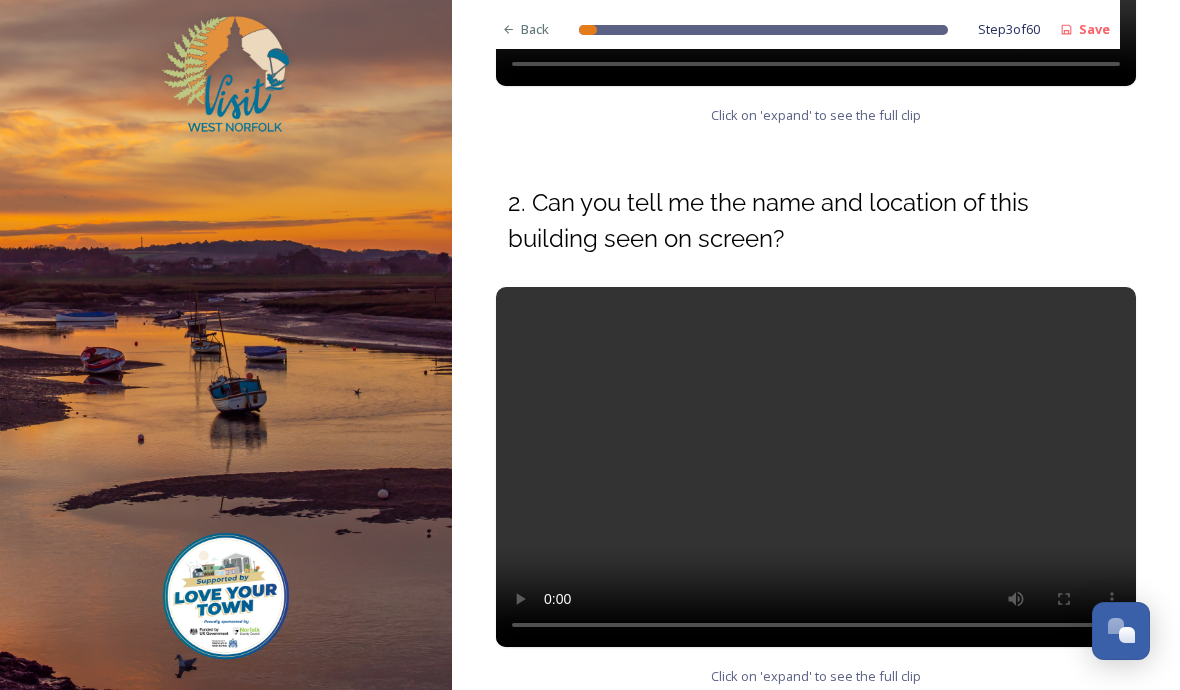click at bounding box center [816, 467] 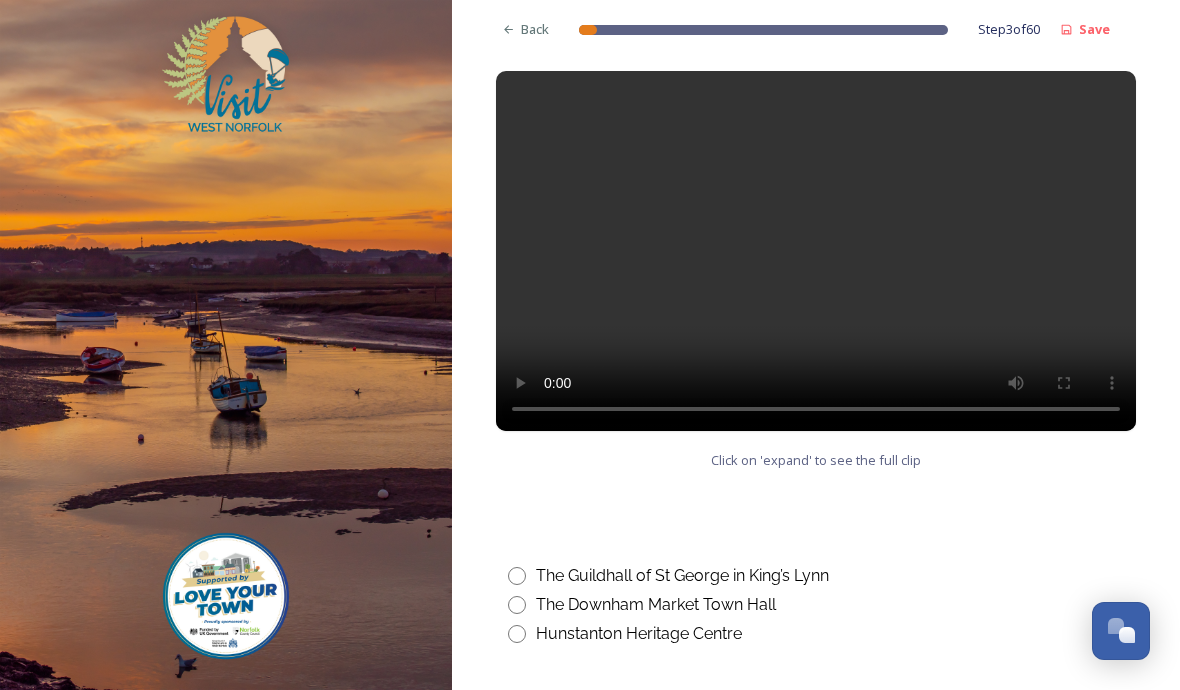 scroll, scrollTop: 878, scrollLeft: 0, axis: vertical 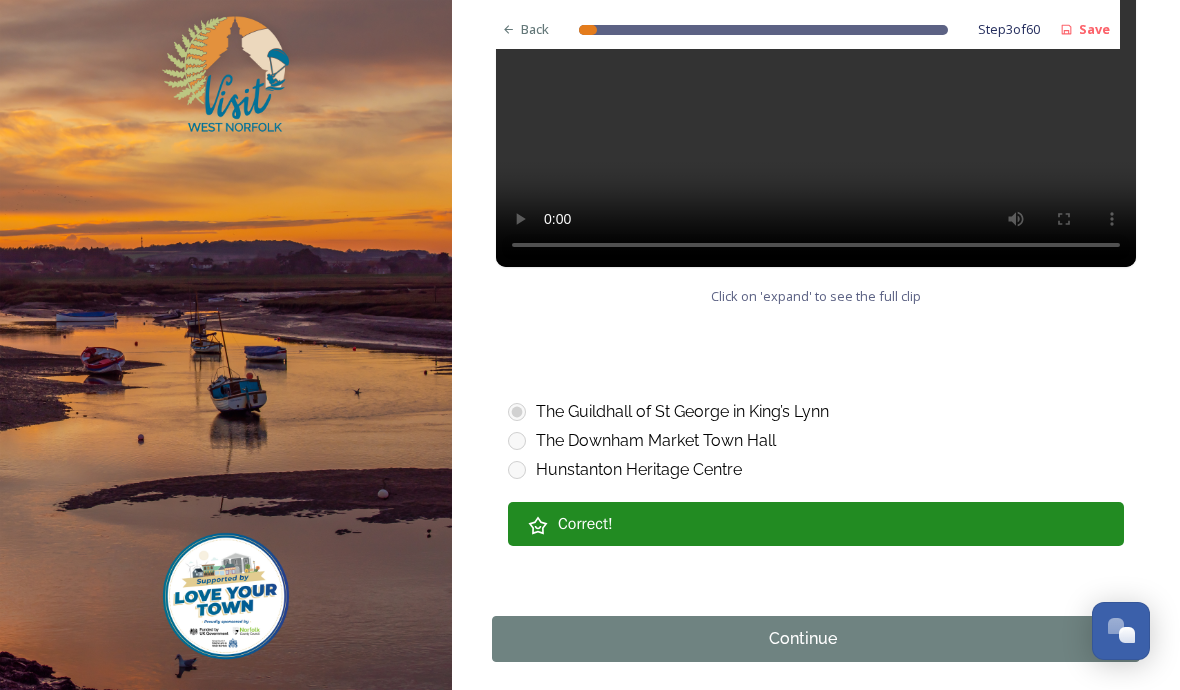 click on "Continue" at bounding box center [803, 639] 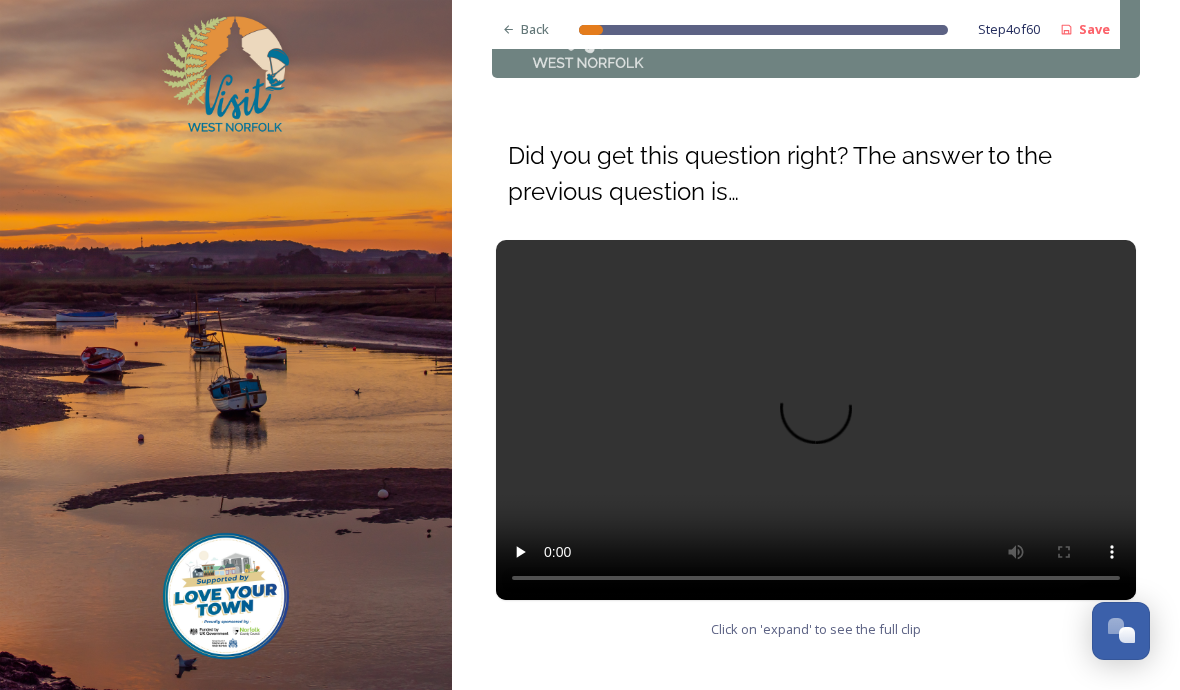scroll, scrollTop: 148, scrollLeft: 0, axis: vertical 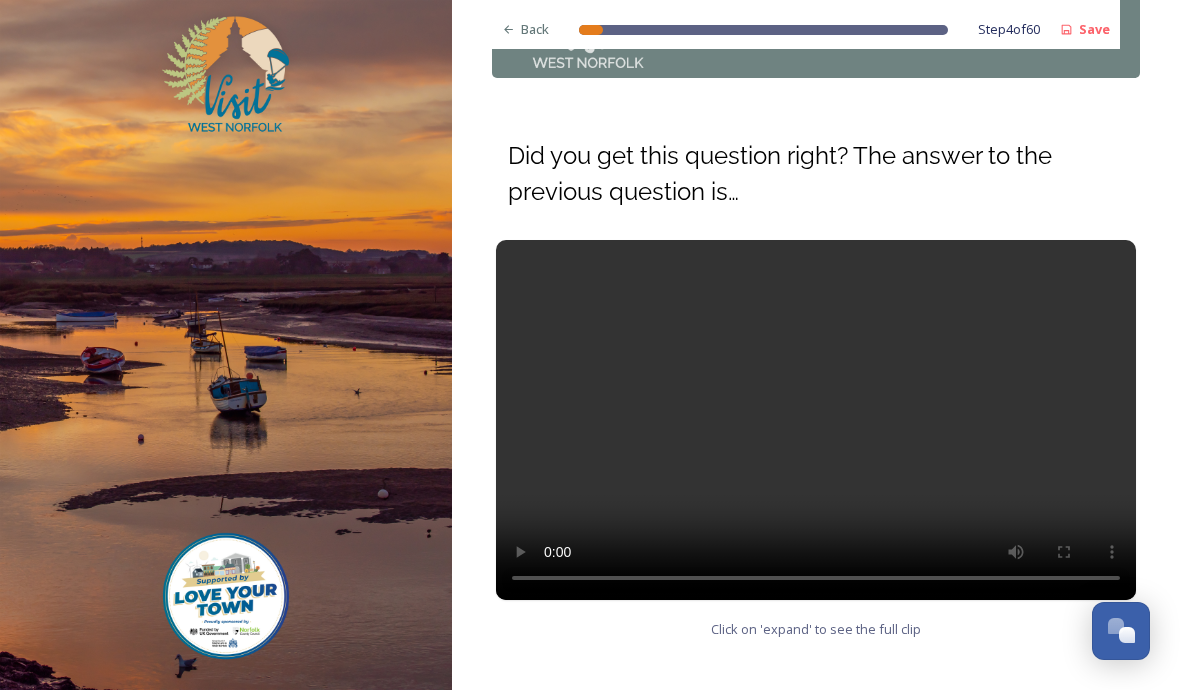 click at bounding box center [816, 420] 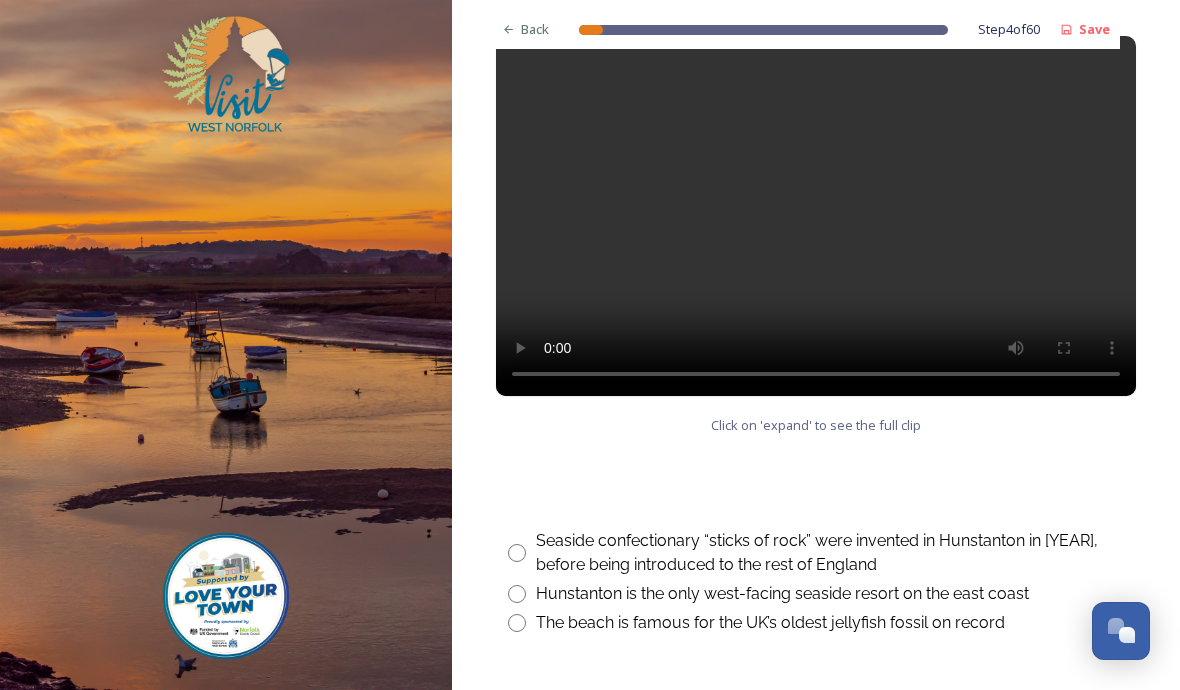 scroll, scrollTop: 914, scrollLeft: 0, axis: vertical 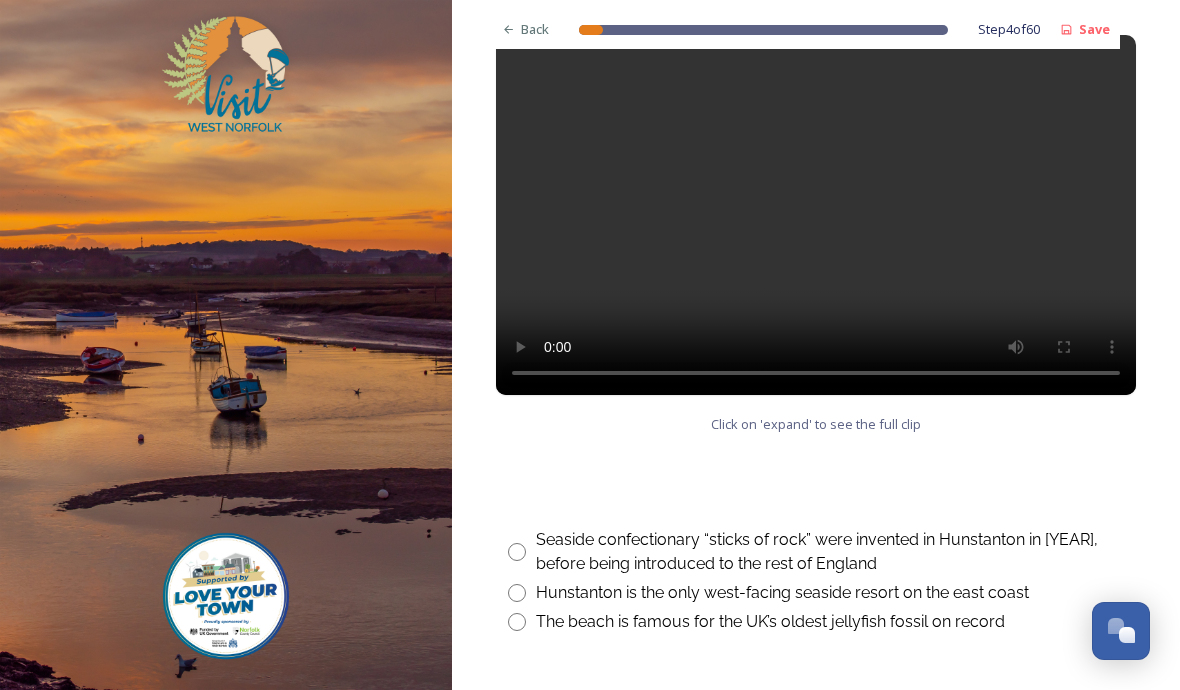 click on "Hunstanton is the only west-facing seaside resort on the east coast" at bounding box center (782, 593) 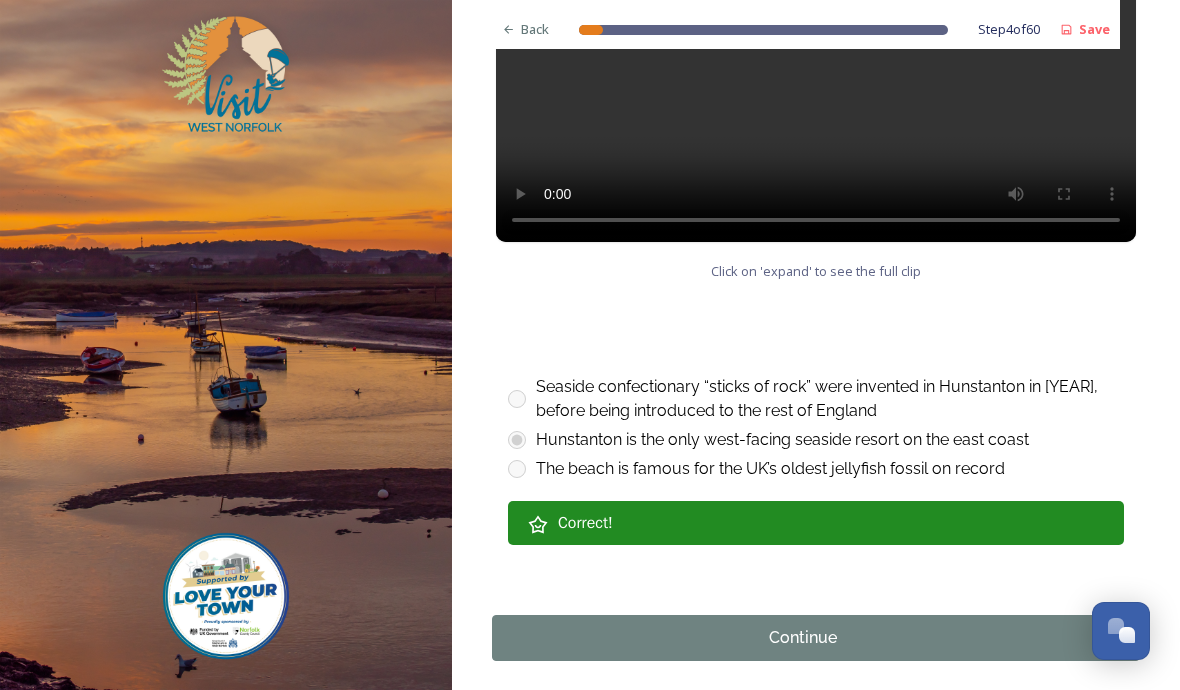 scroll, scrollTop: 1066, scrollLeft: 0, axis: vertical 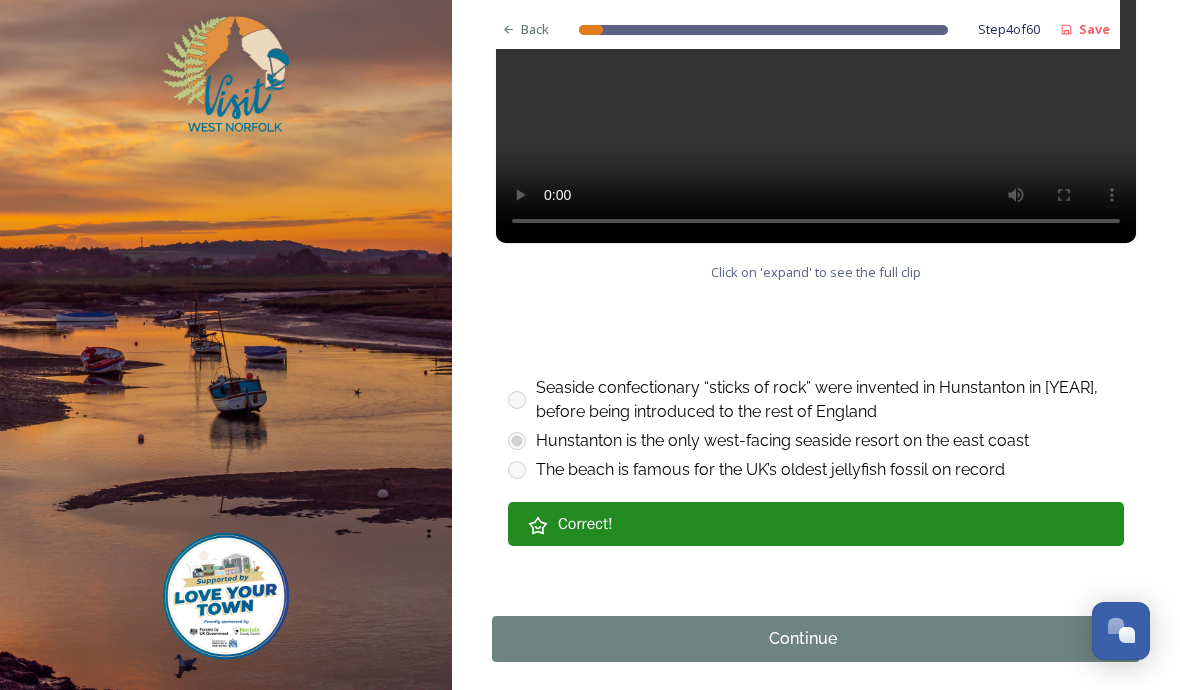 click on "Continue" at bounding box center (803, 639) 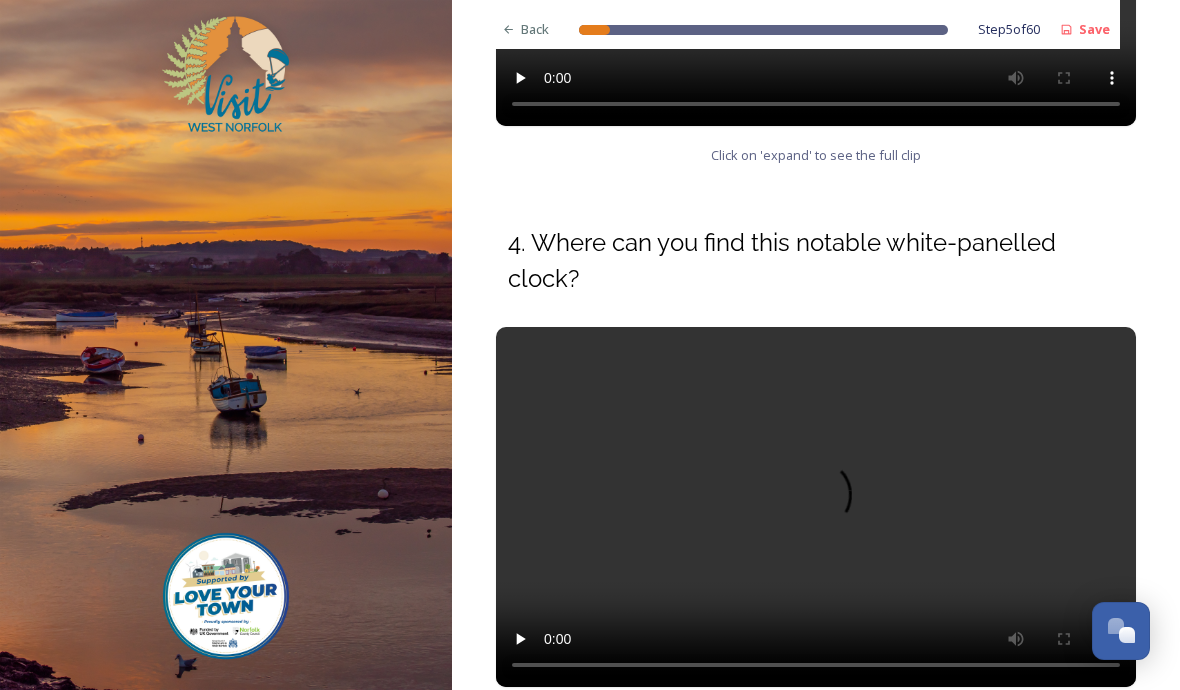 scroll, scrollTop: 622, scrollLeft: 0, axis: vertical 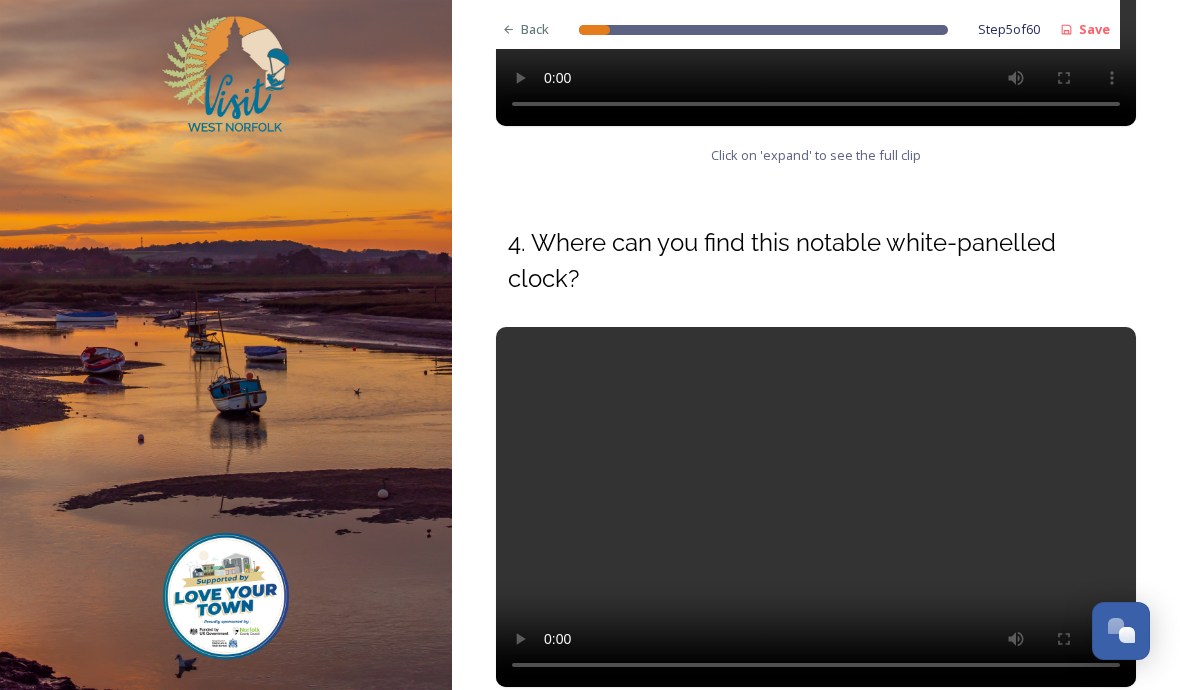 click at bounding box center (816, 507) 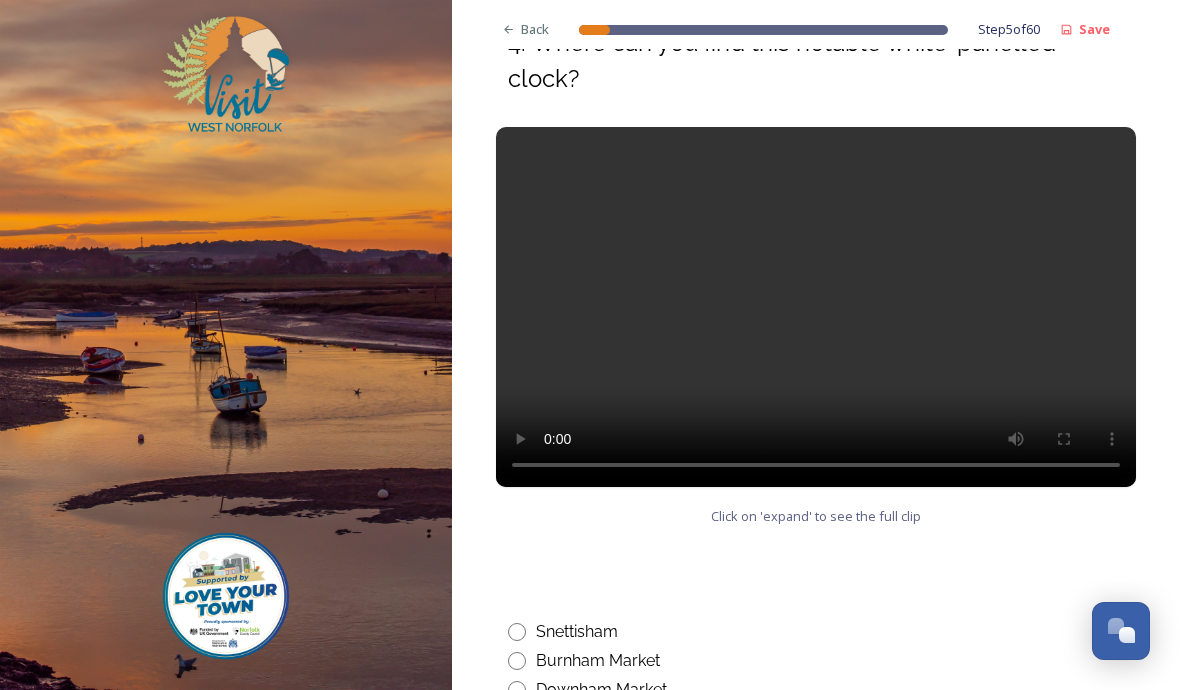 scroll, scrollTop: 825, scrollLeft: 0, axis: vertical 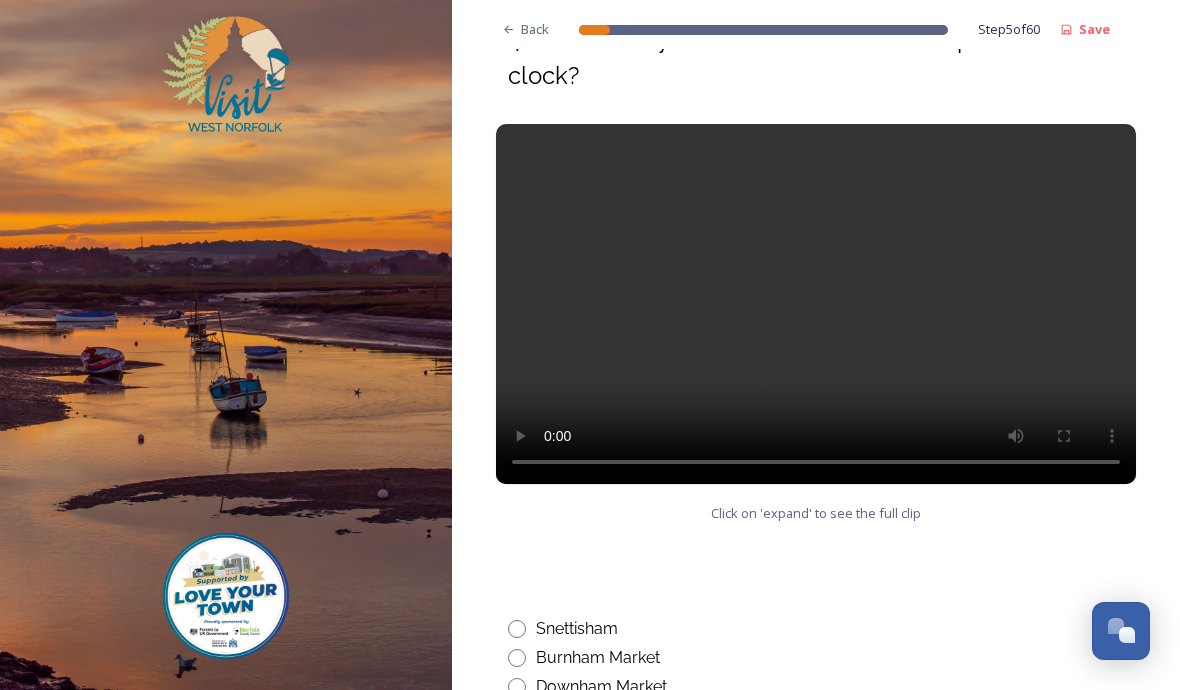 click on "Downham Market" at bounding box center (601, 687) 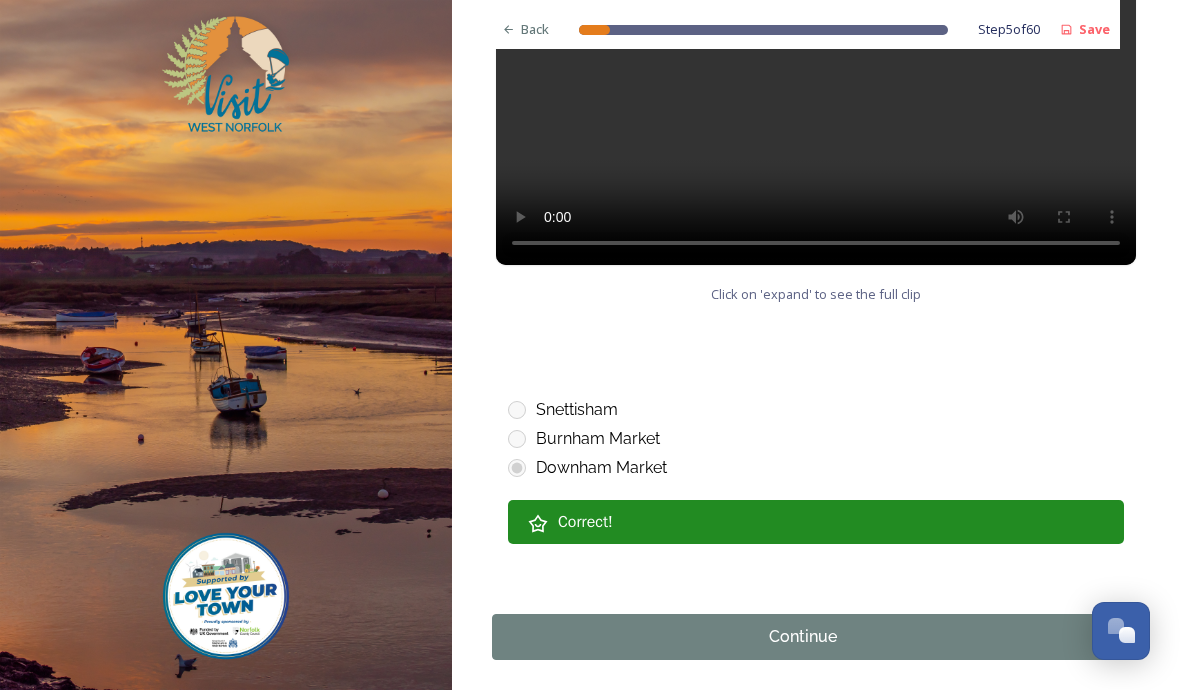 scroll, scrollTop: 1042, scrollLeft: 0, axis: vertical 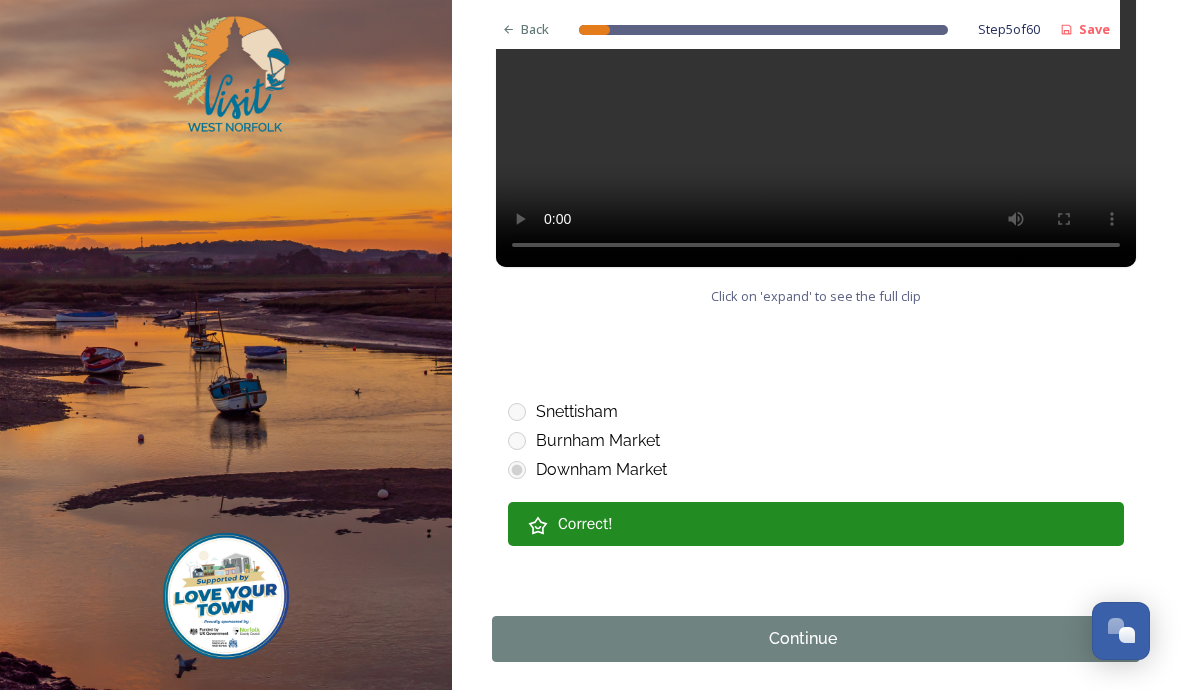 click on "Continue" at bounding box center [803, 639] 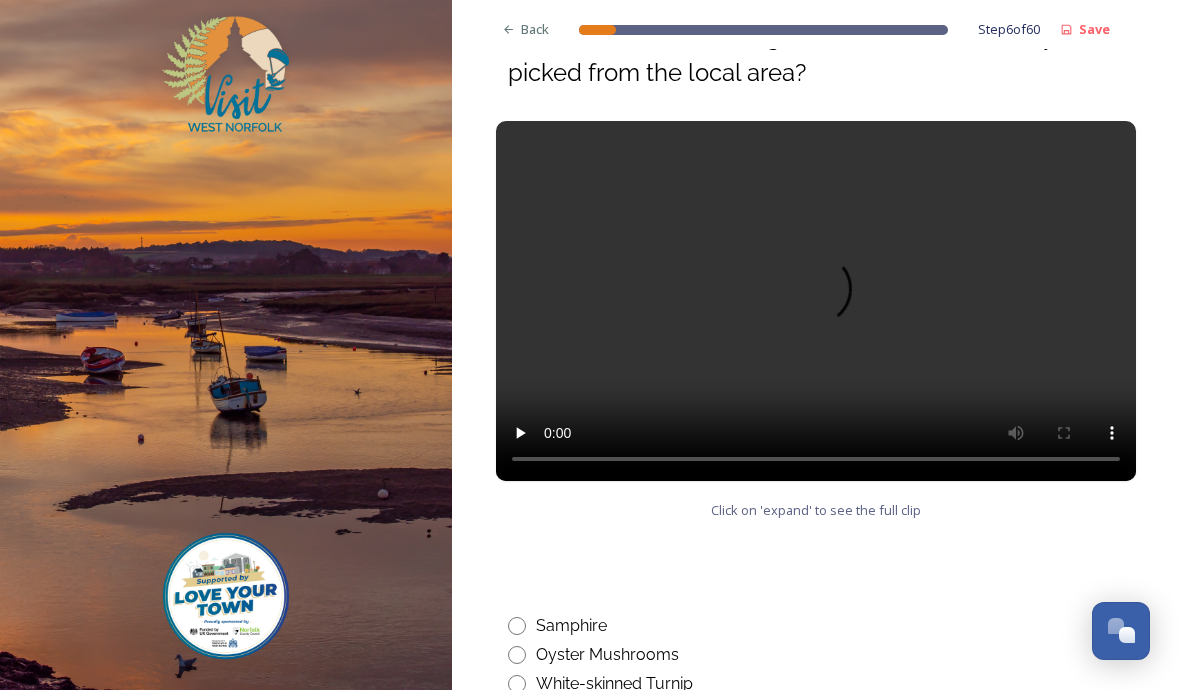 scroll, scrollTop: 828, scrollLeft: 0, axis: vertical 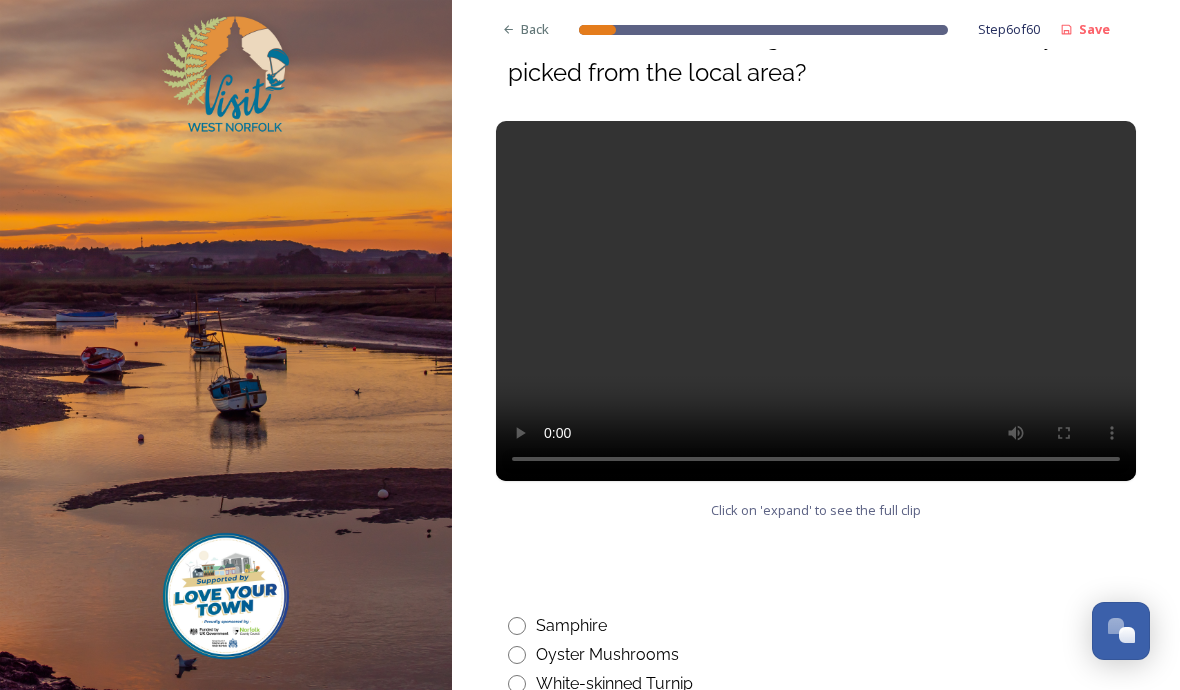 click on "Samphire" at bounding box center [571, 626] 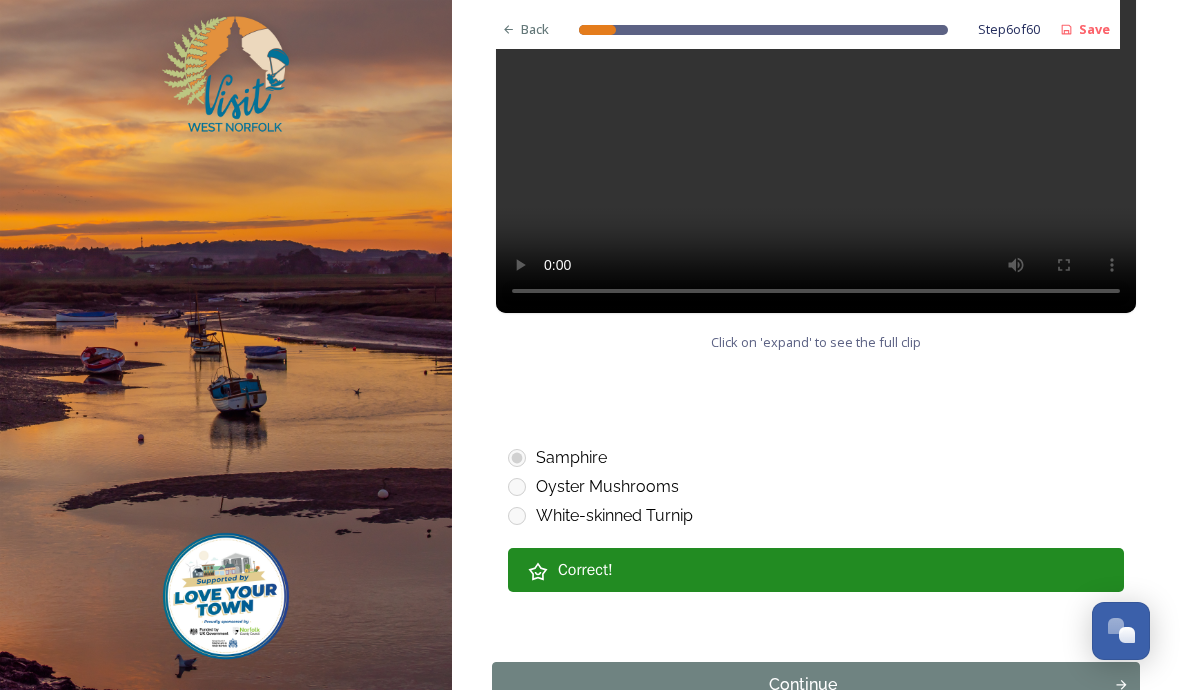 scroll, scrollTop: 999, scrollLeft: 0, axis: vertical 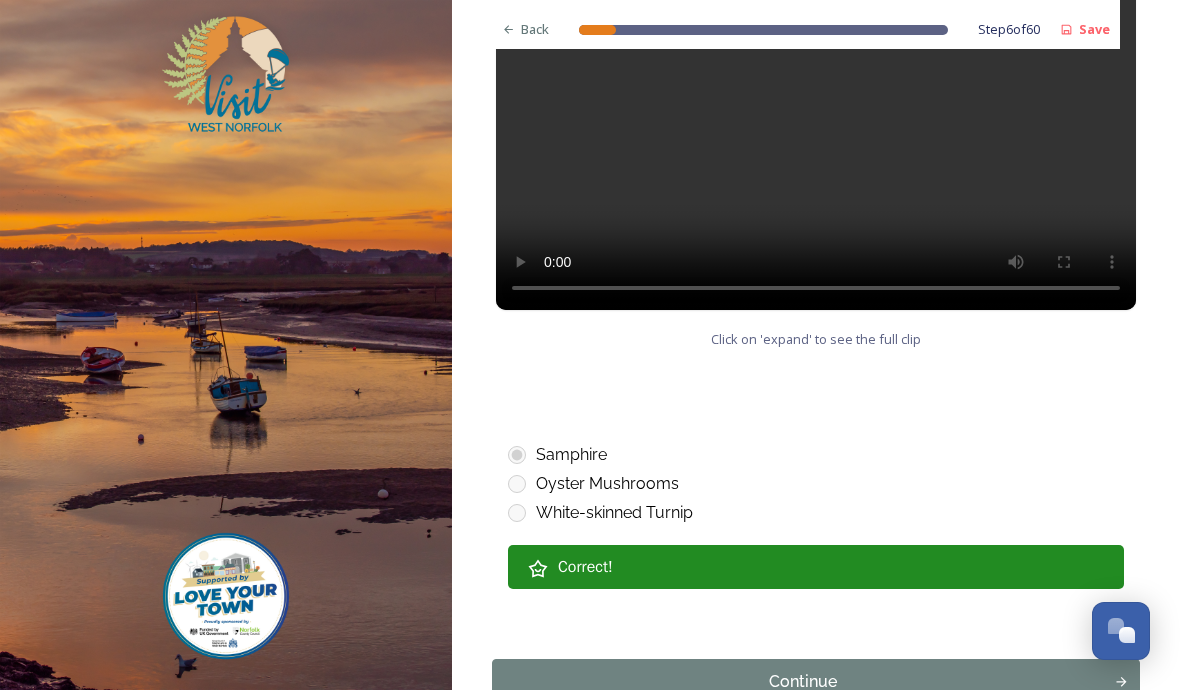 click on "Continue" at bounding box center [803, 682] 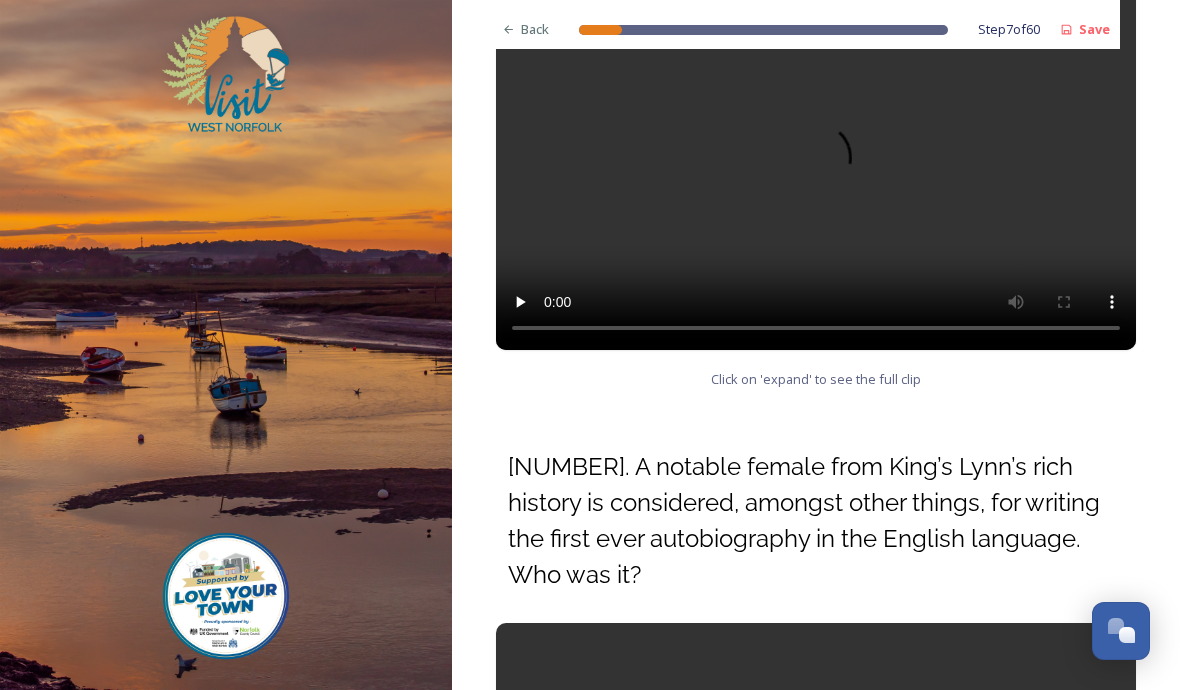 scroll, scrollTop: 398, scrollLeft: 0, axis: vertical 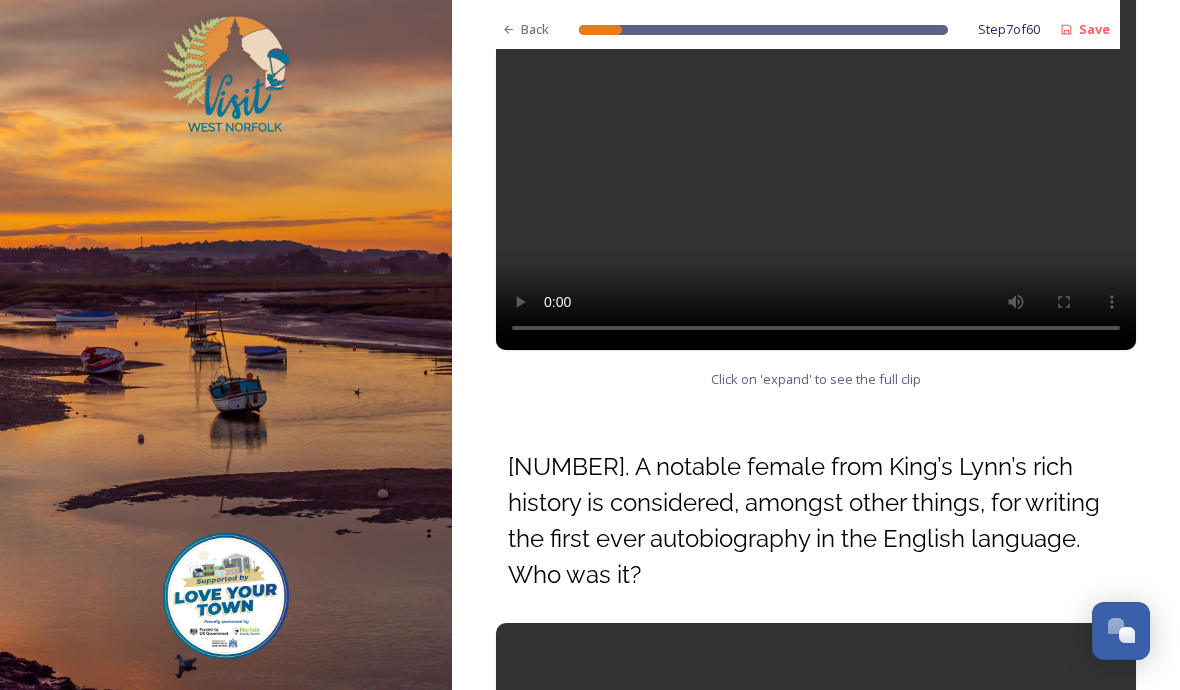 click at bounding box center [816, 170] 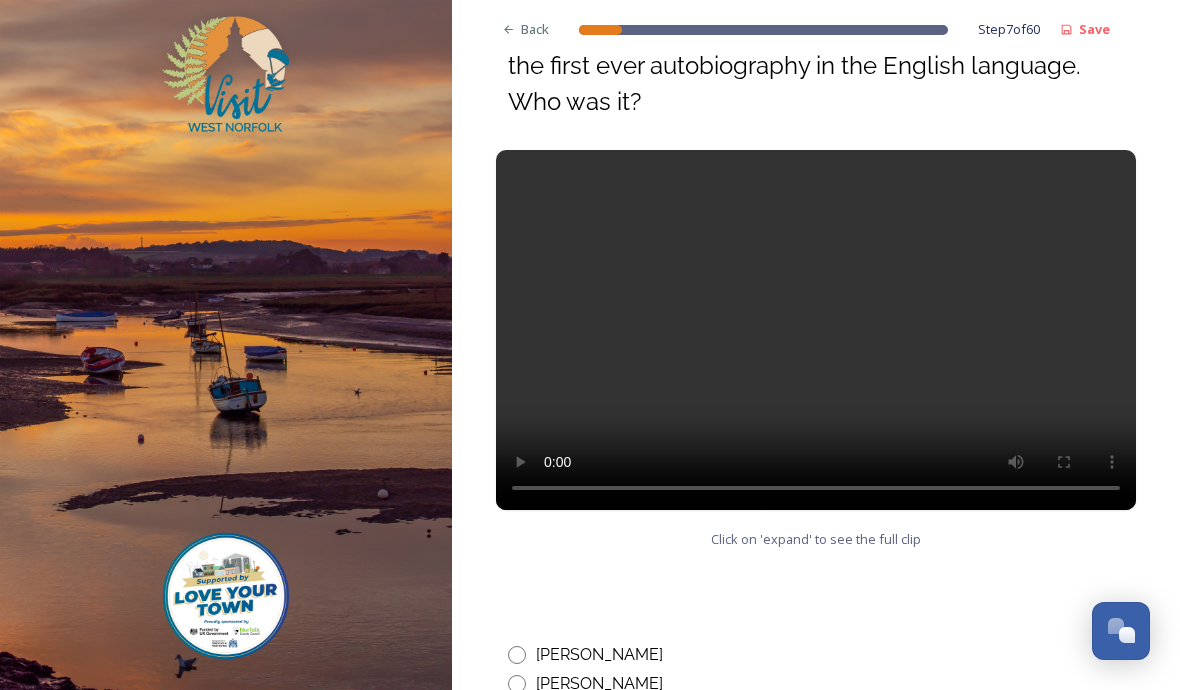 scroll, scrollTop: 871, scrollLeft: 0, axis: vertical 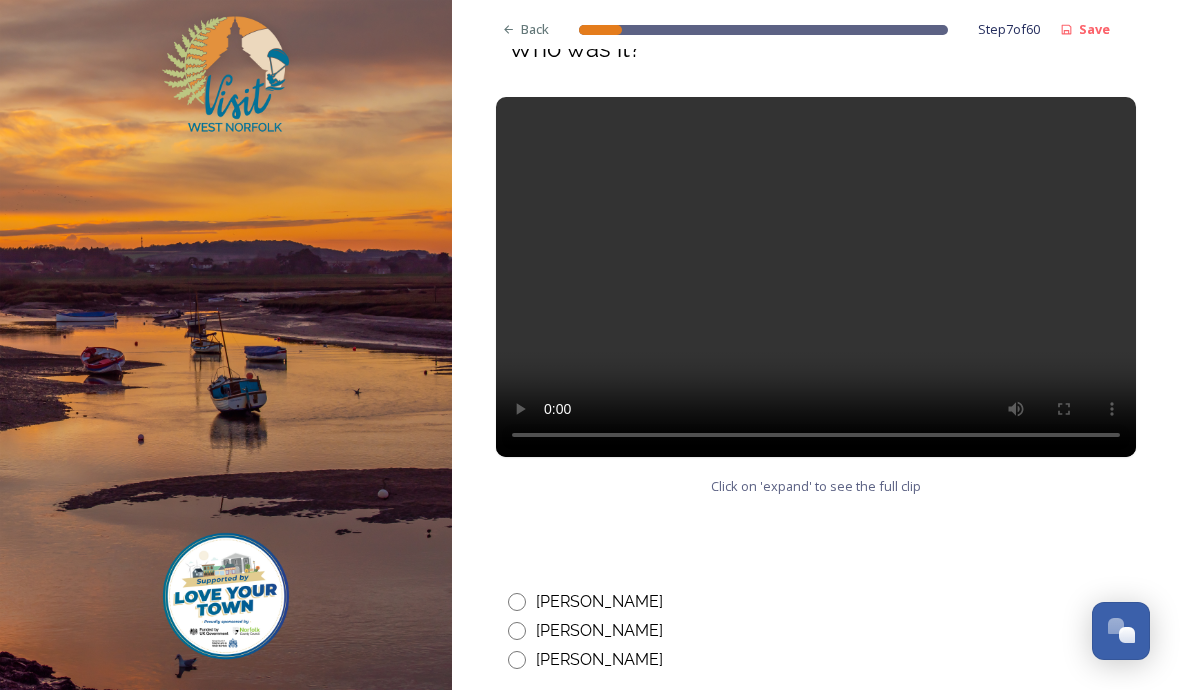 click on "[PERSON_NAME]" at bounding box center (816, 602) 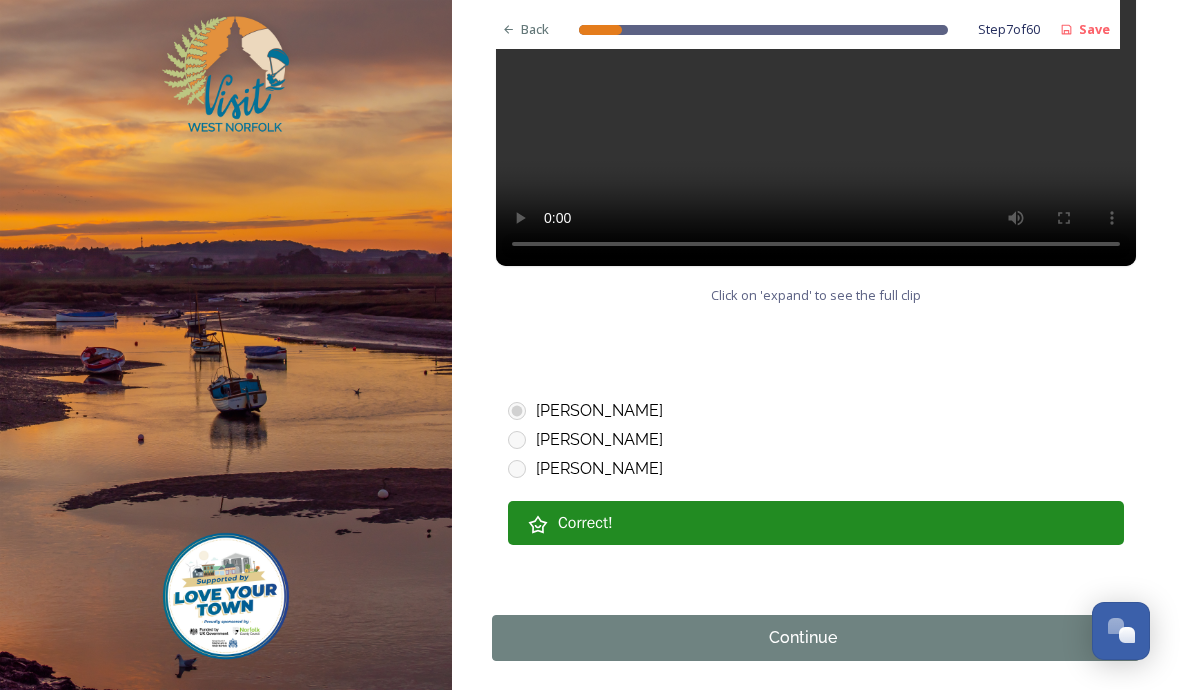 scroll, scrollTop: 1114, scrollLeft: 0, axis: vertical 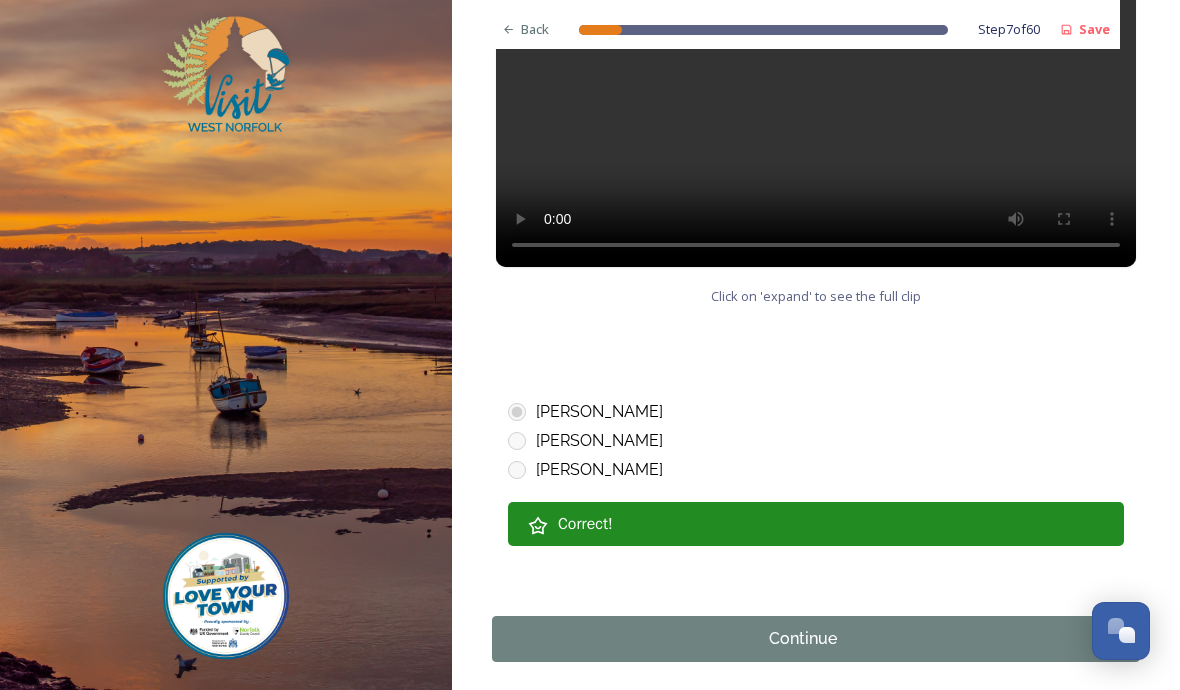click on "Continue" at bounding box center (803, 639) 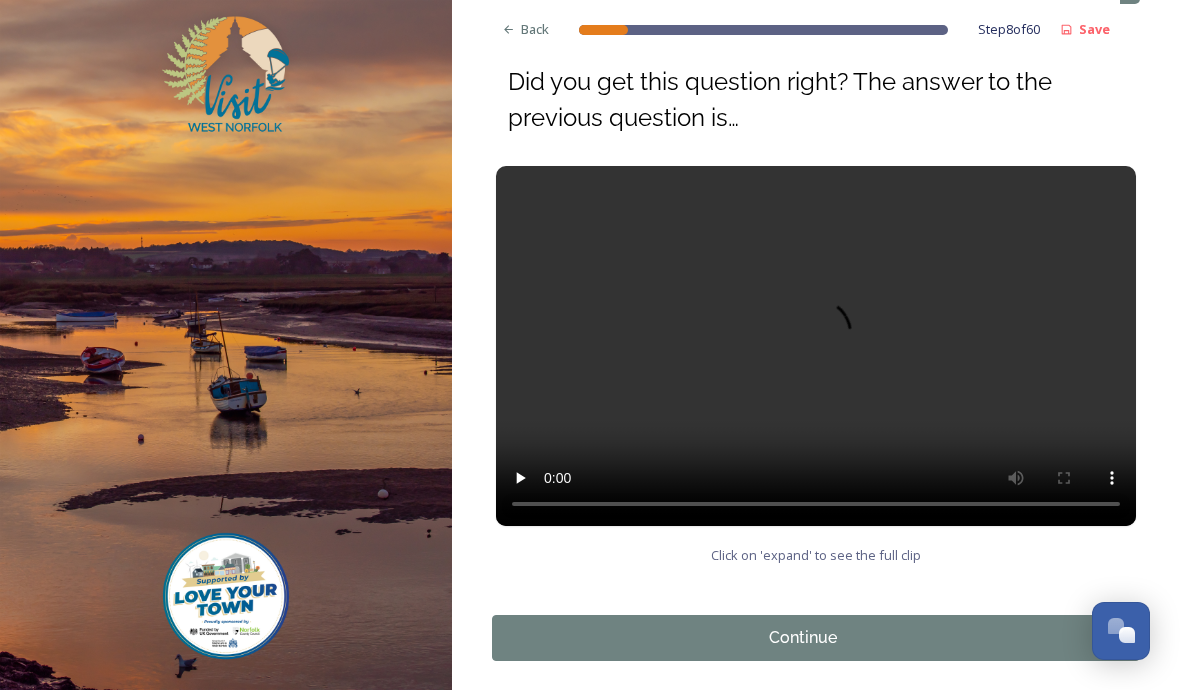scroll, scrollTop: 221, scrollLeft: 0, axis: vertical 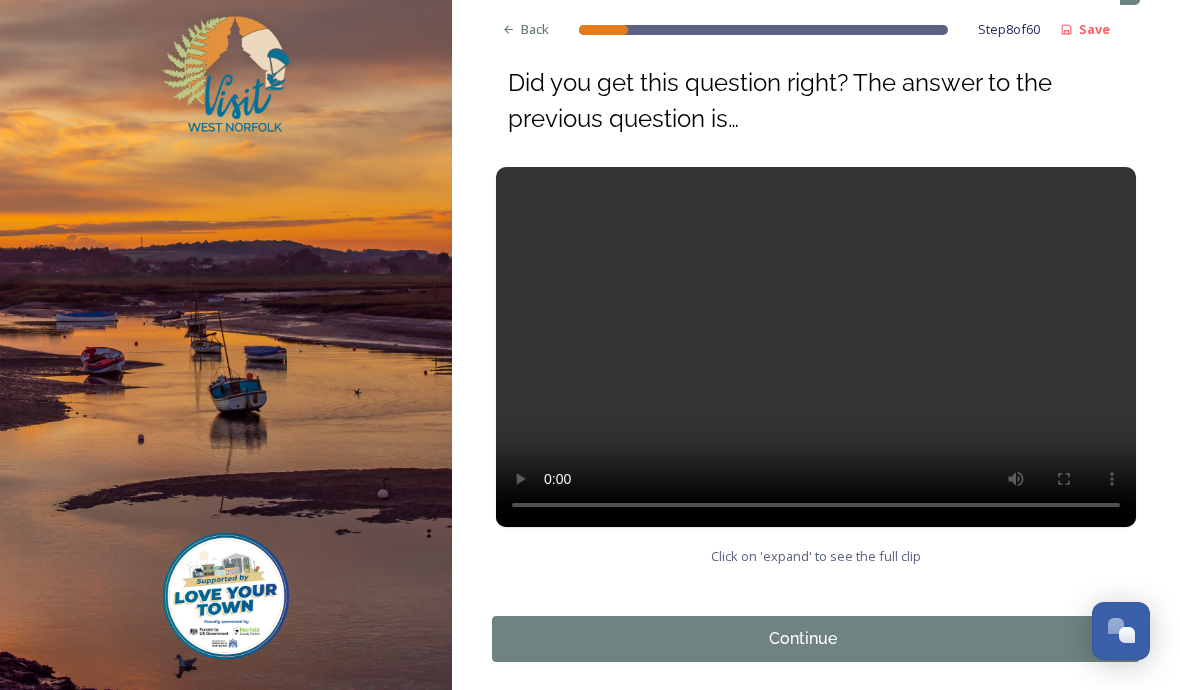 click at bounding box center (816, 347) 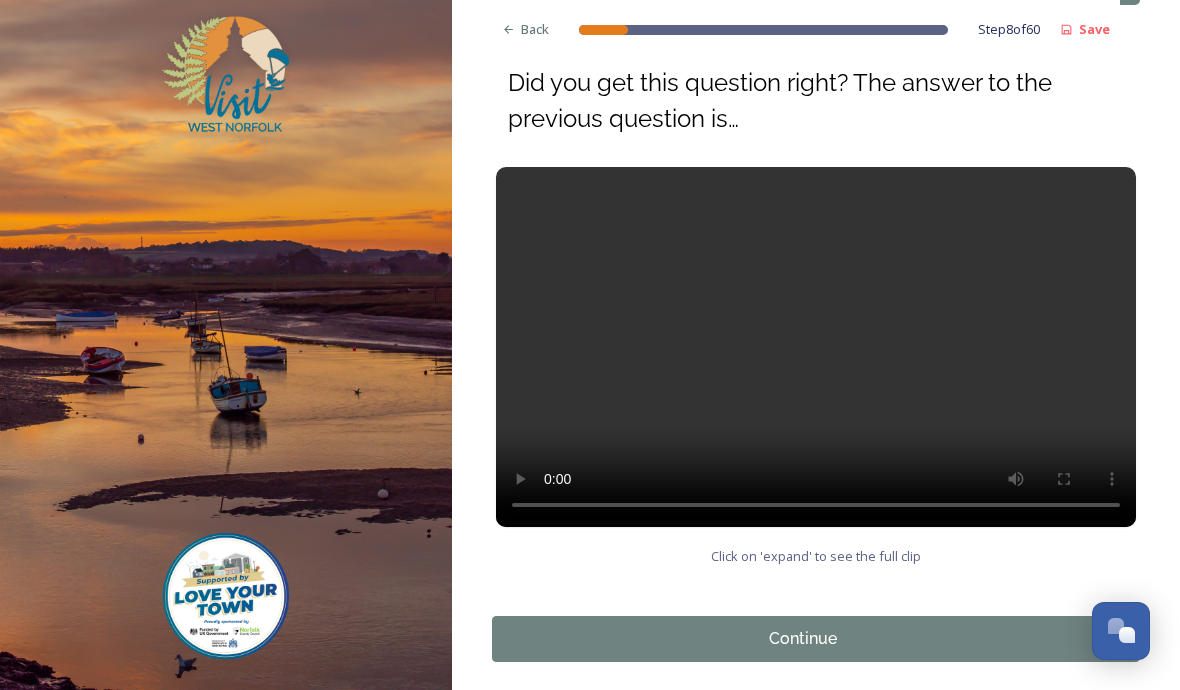 click on "Continue" at bounding box center [803, 639] 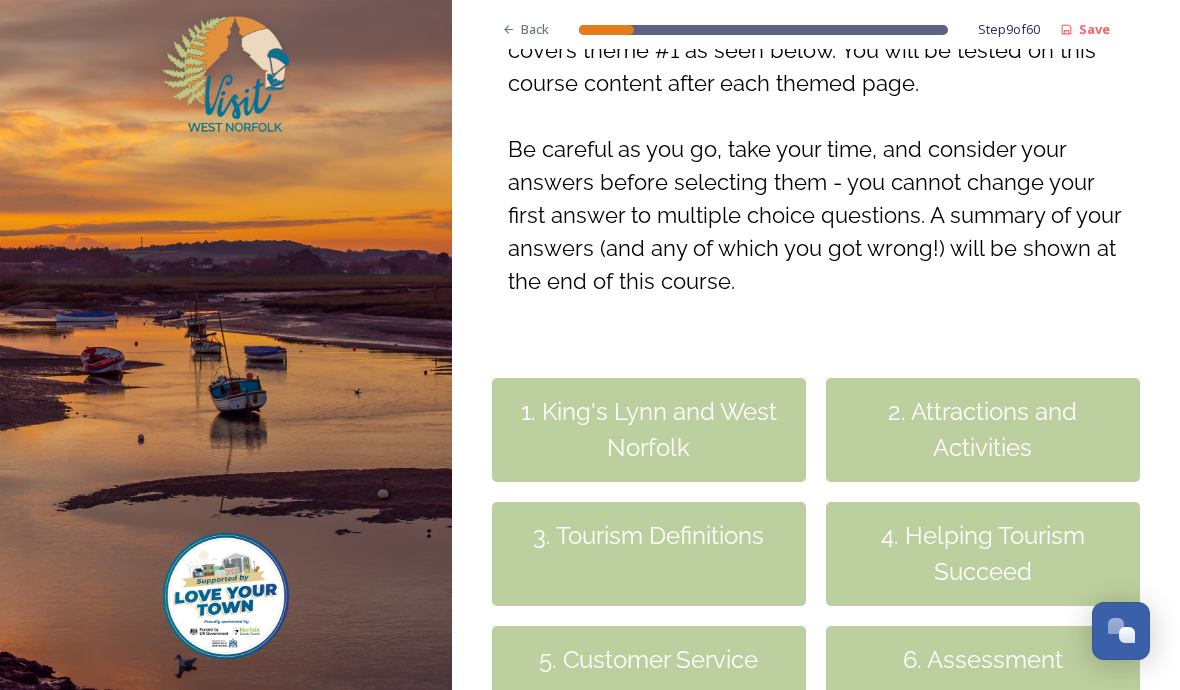 scroll, scrollTop: 388, scrollLeft: 0, axis: vertical 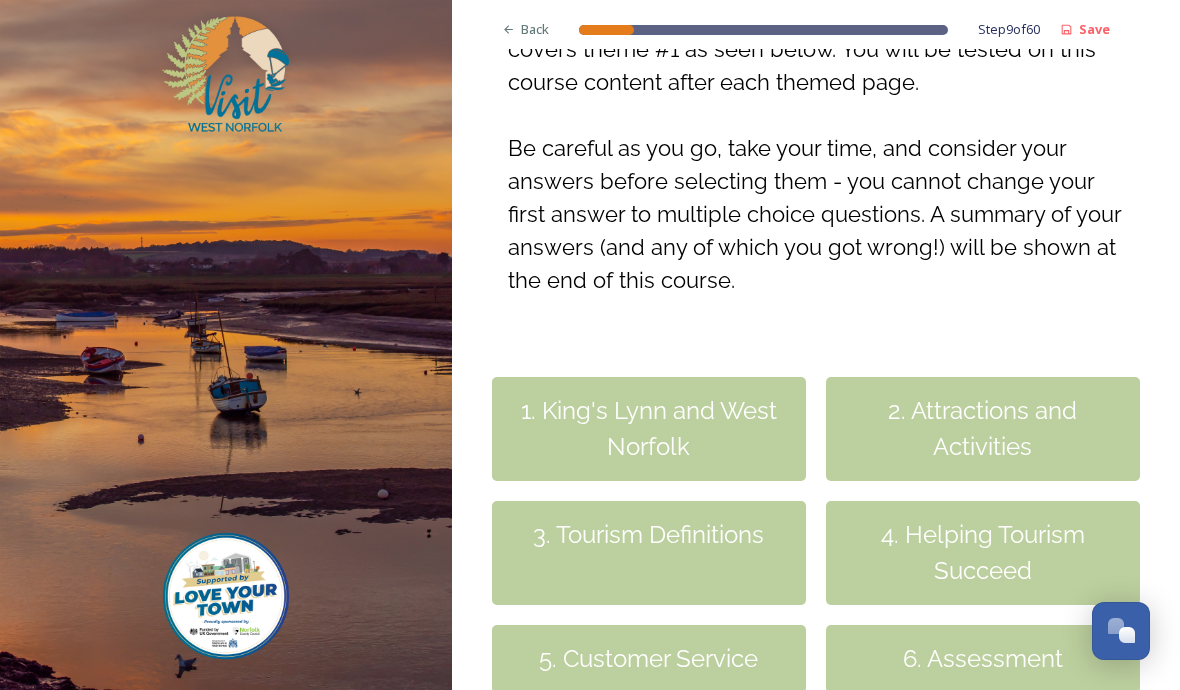 click on "1. King's Lynn and West Norfolk" at bounding box center (649, 429) 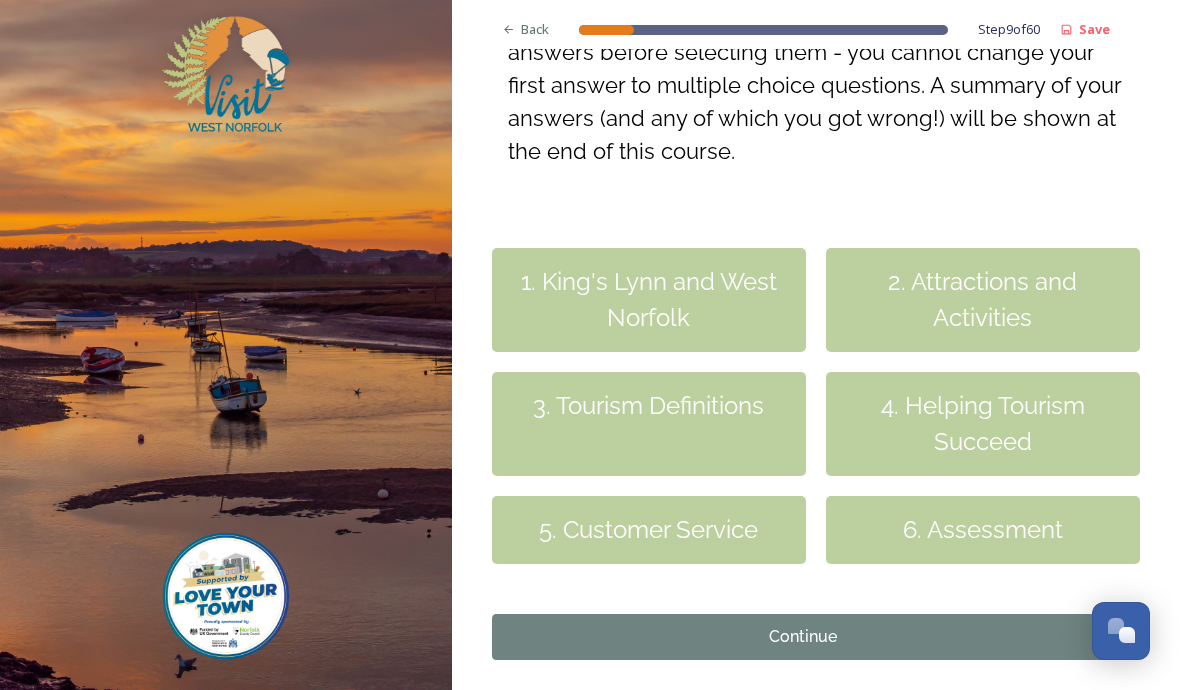 scroll, scrollTop: 515, scrollLeft: 0, axis: vertical 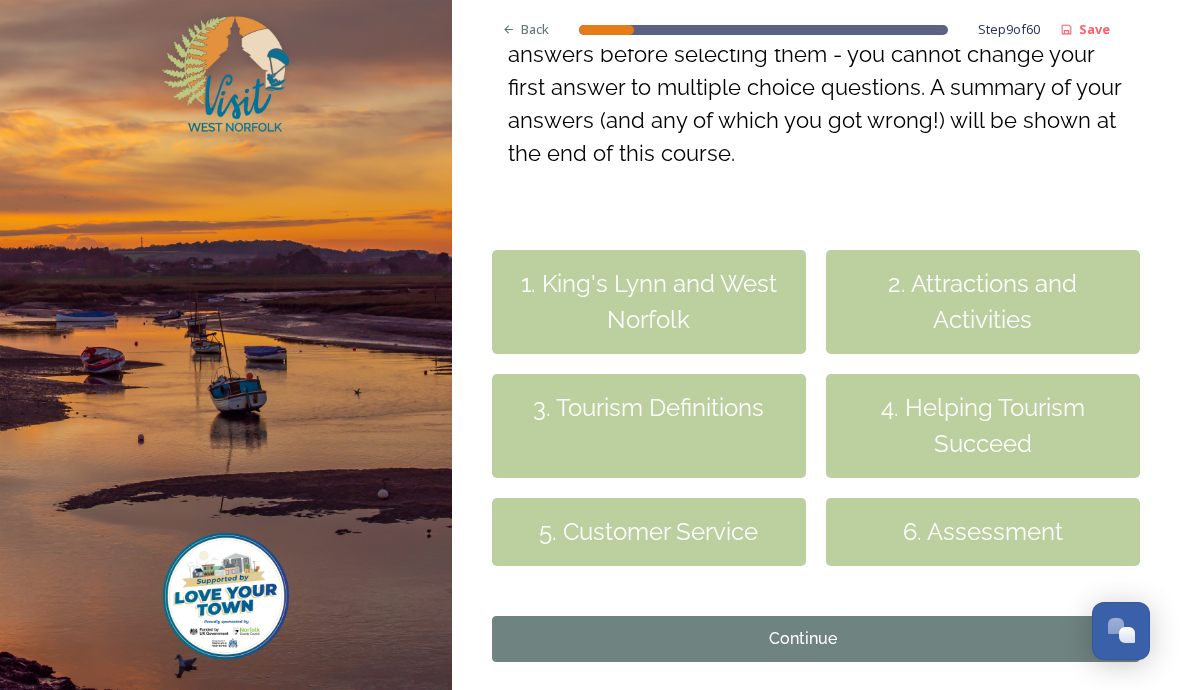 click on "Continue" at bounding box center [803, 639] 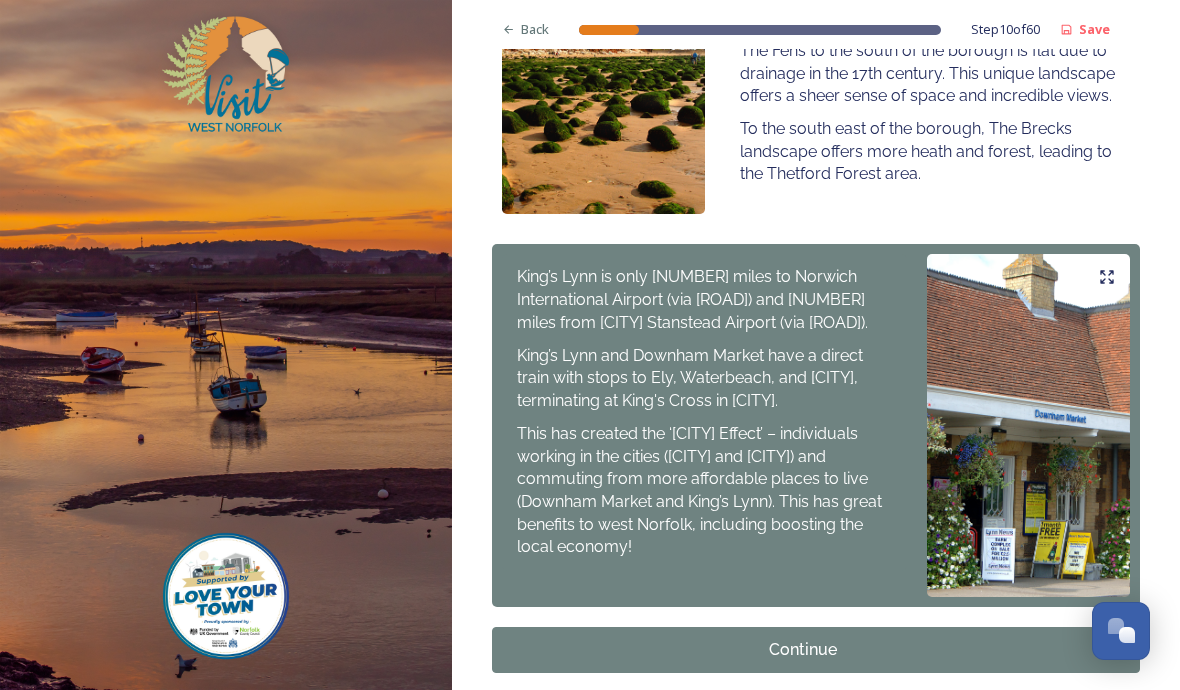 scroll, scrollTop: 1281, scrollLeft: 0, axis: vertical 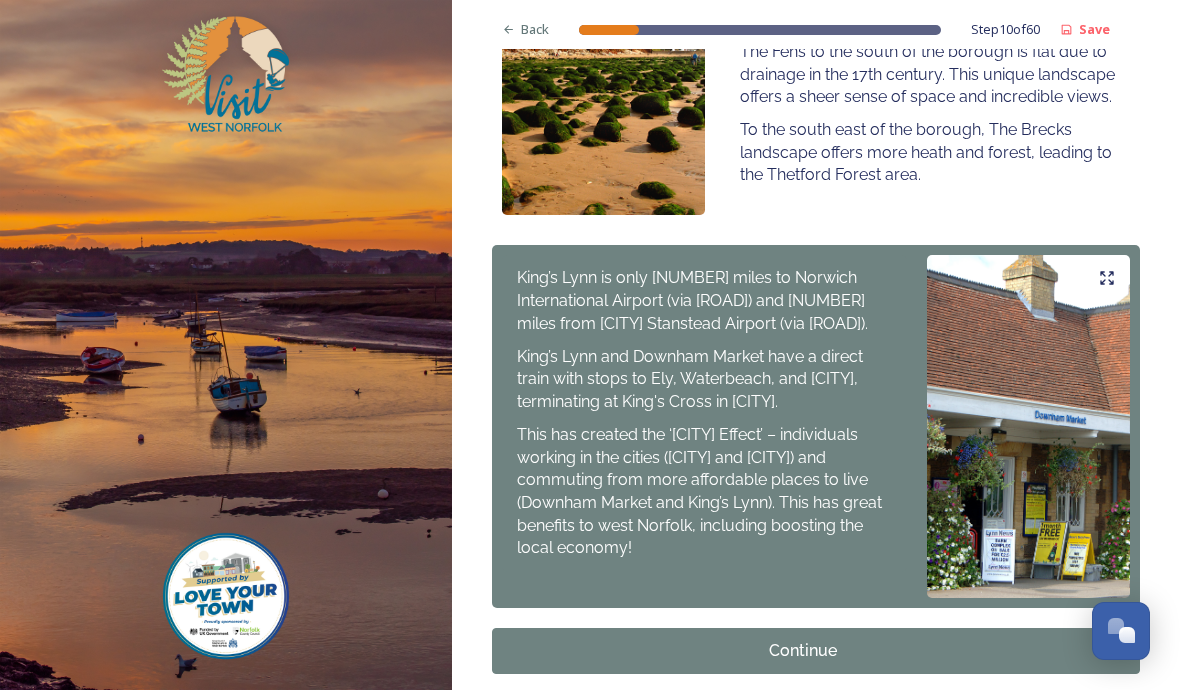click on "Continue" at bounding box center (803, 651) 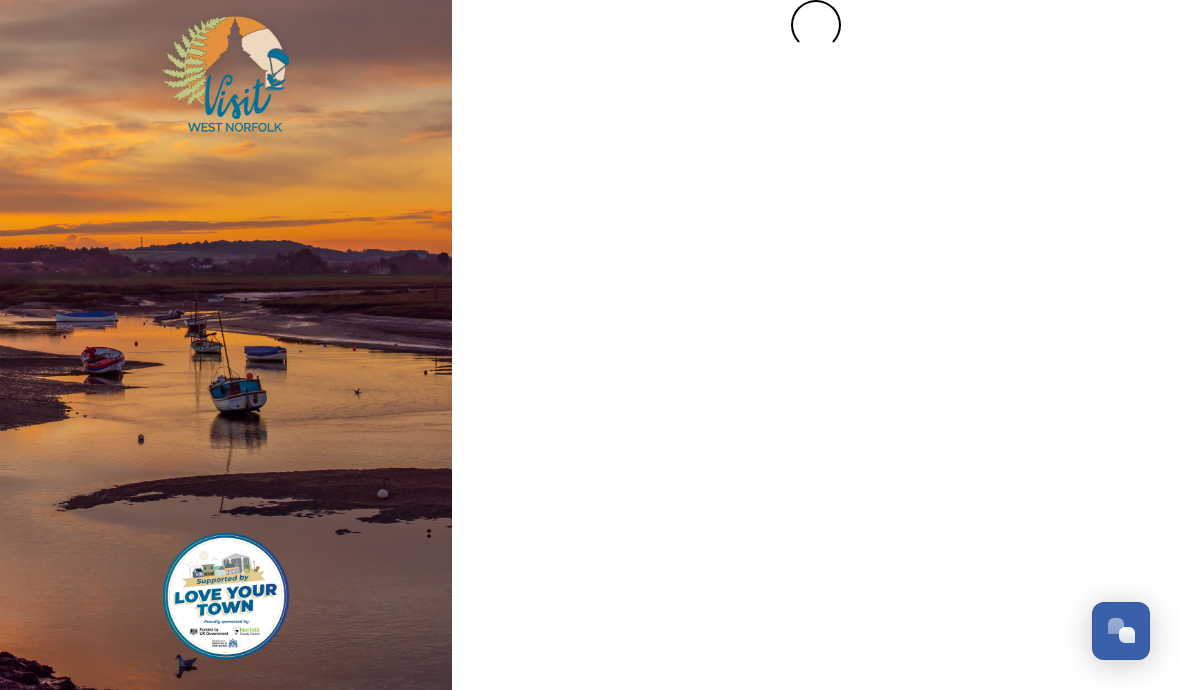 scroll, scrollTop: 0, scrollLeft: 0, axis: both 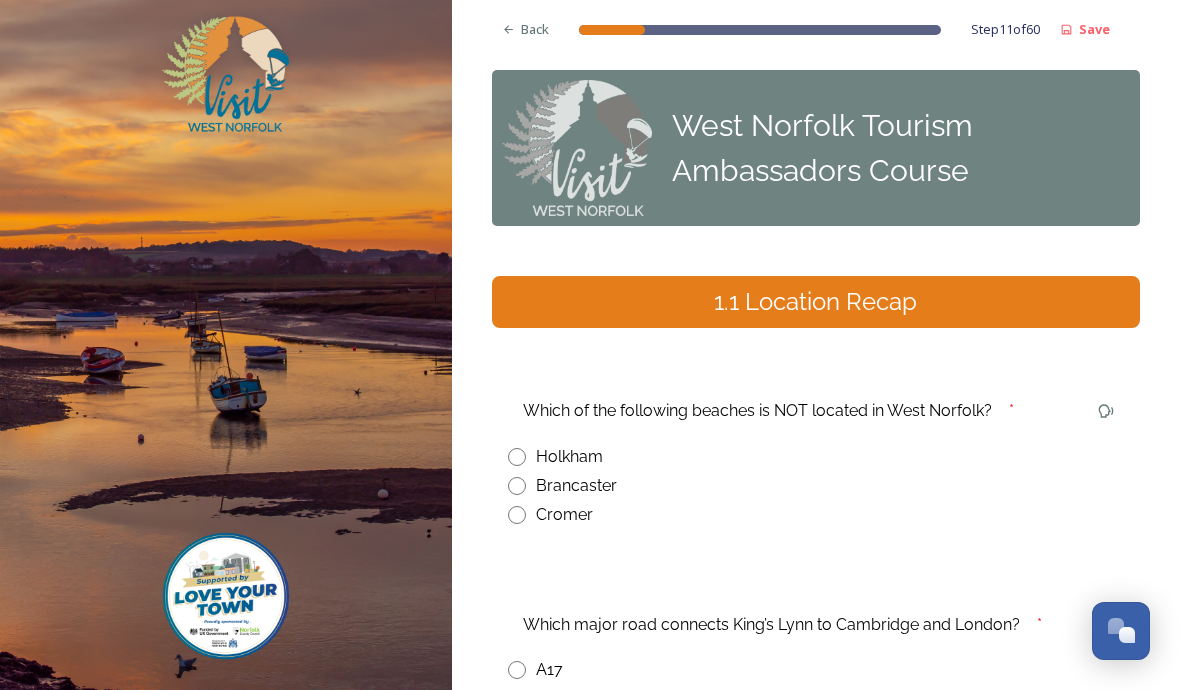 click at bounding box center (517, 515) 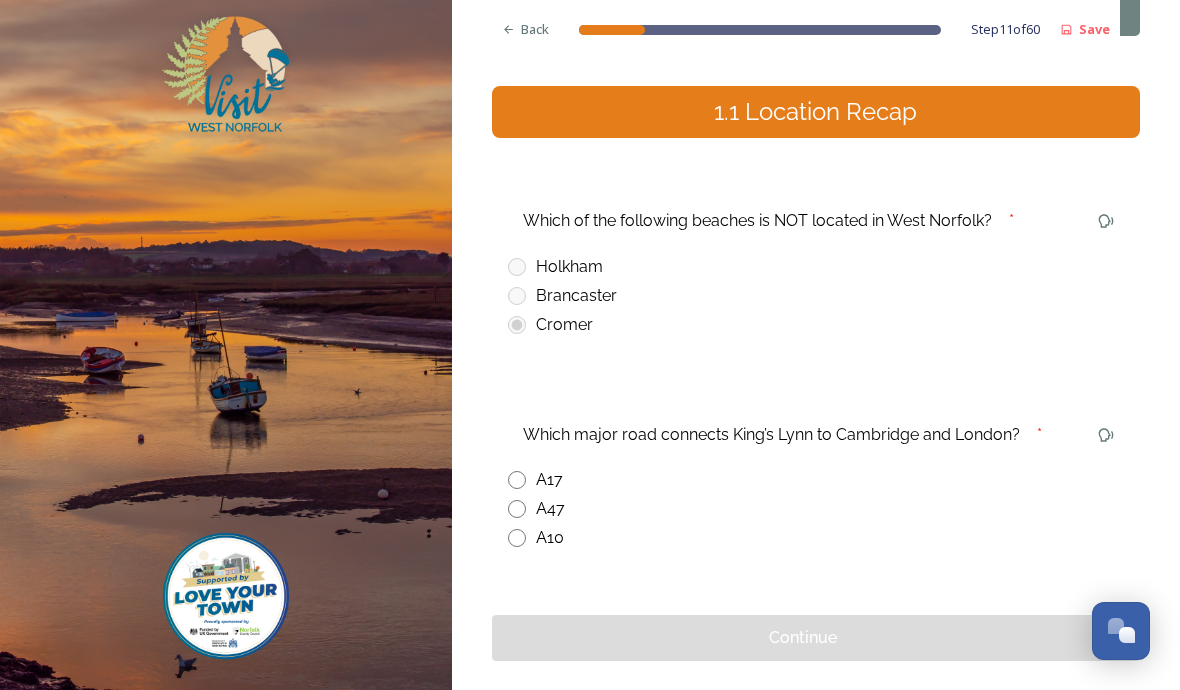 scroll, scrollTop: 188, scrollLeft: 0, axis: vertical 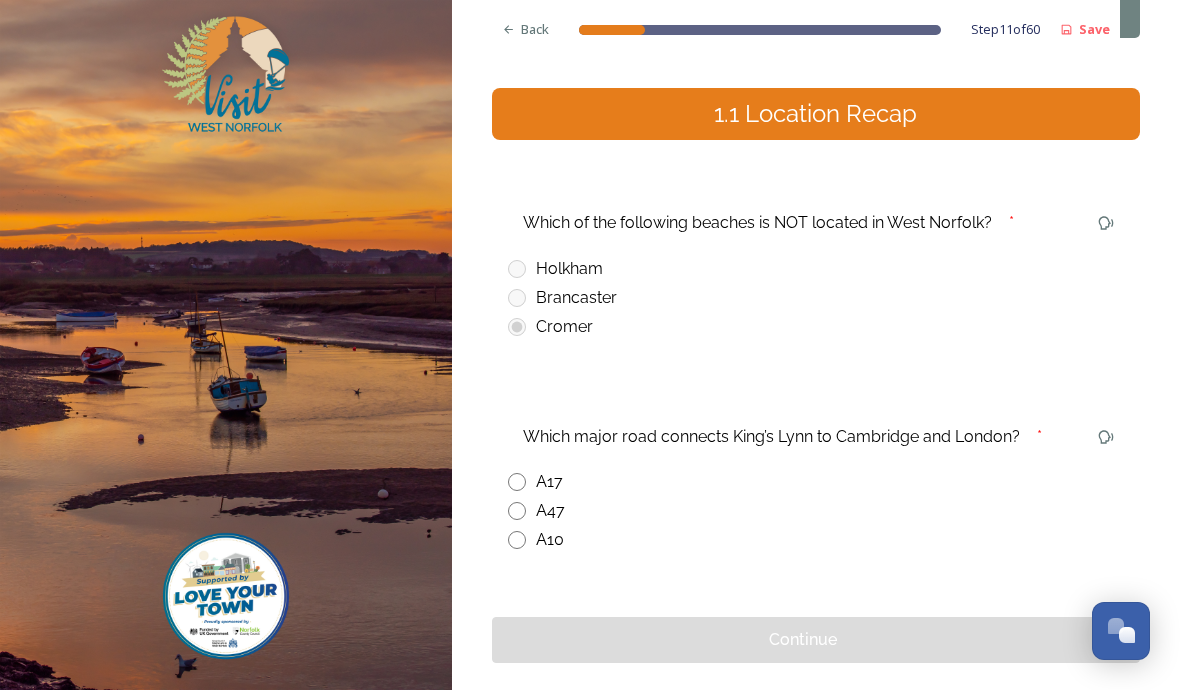click at bounding box center [517, 540] 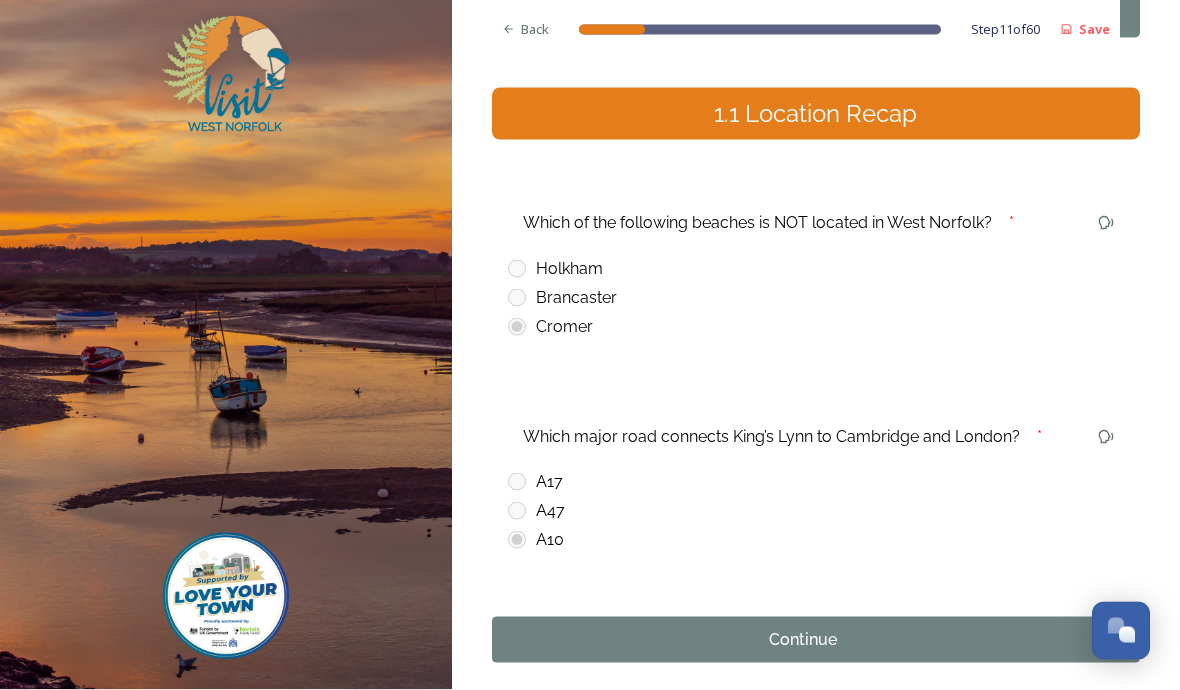 scroll, scrollTop: 87, scrollLeft: 0, axis: vertical 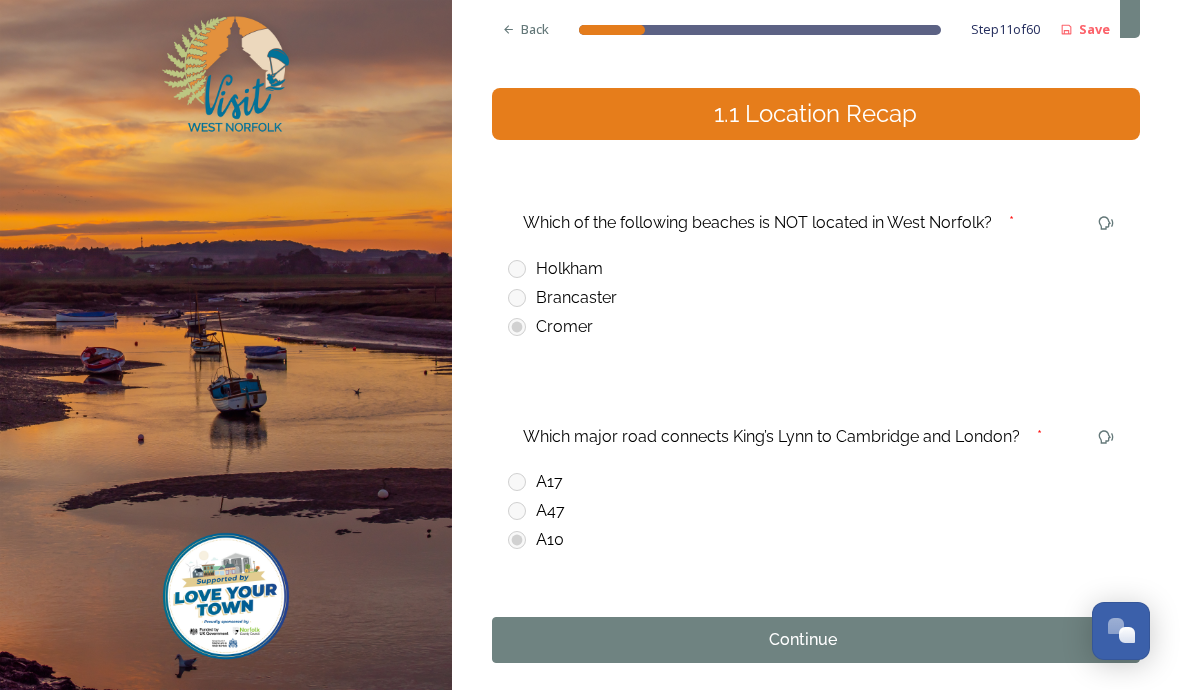 click on "Continue" at bounding box center [803, 640] 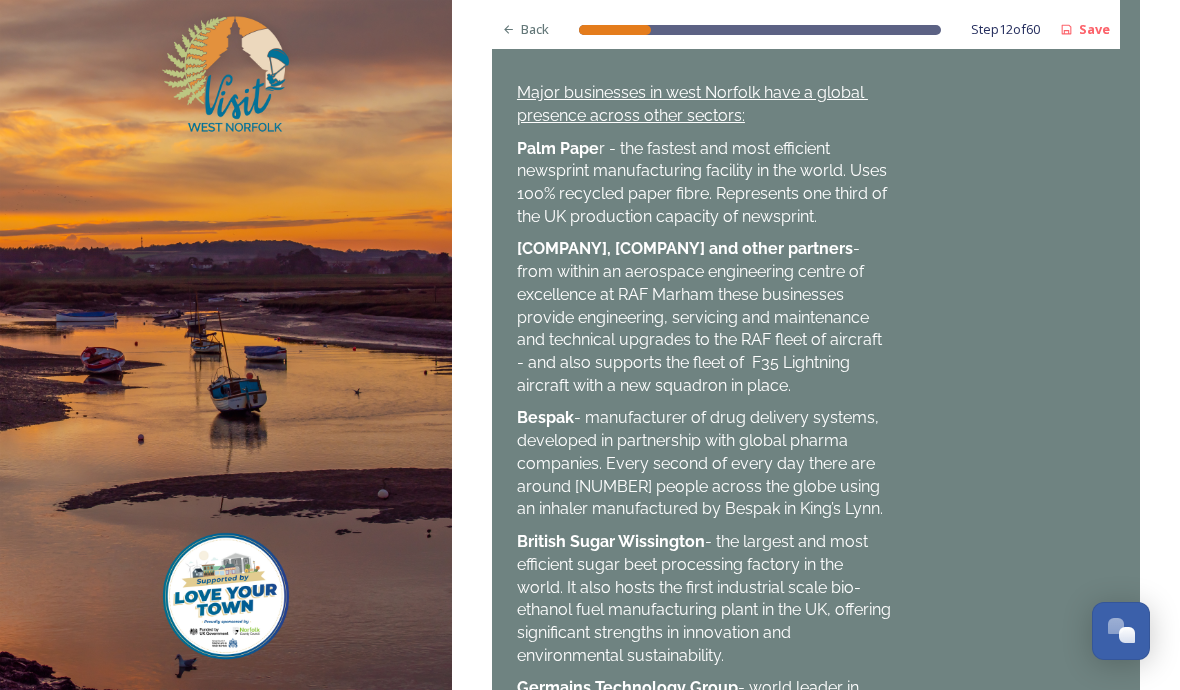 scroll, scrollTop: 1490, scrollLeft: 0, axis: vertical 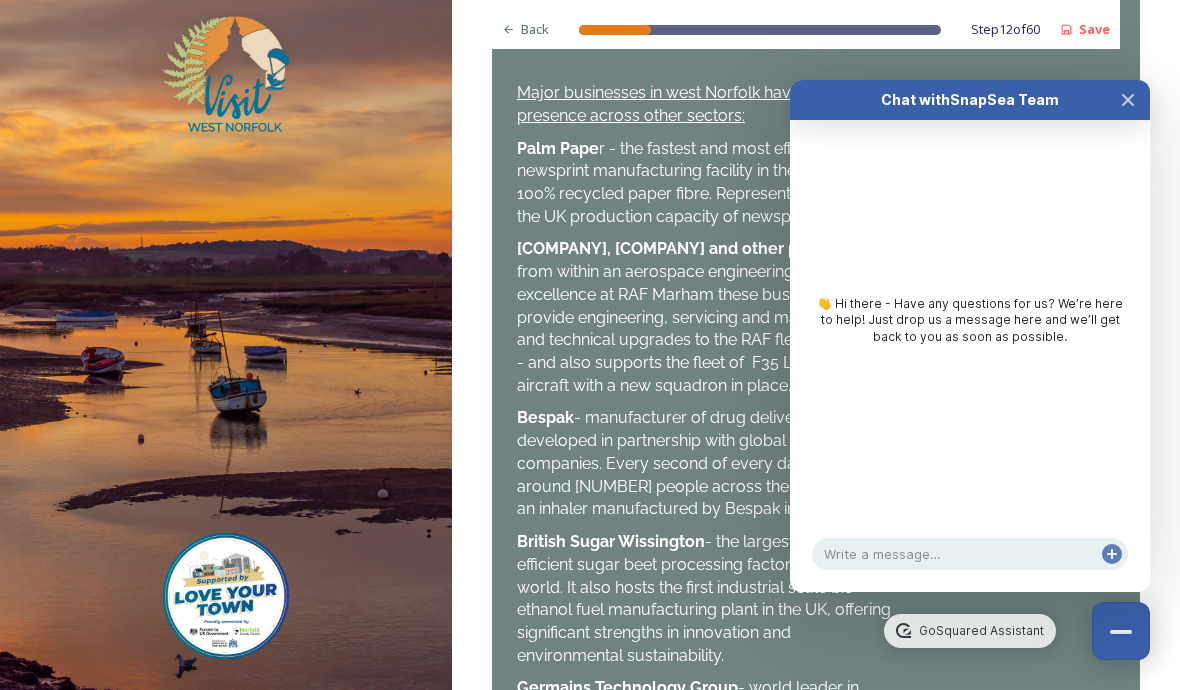 click at bounding box center [1128, 100] 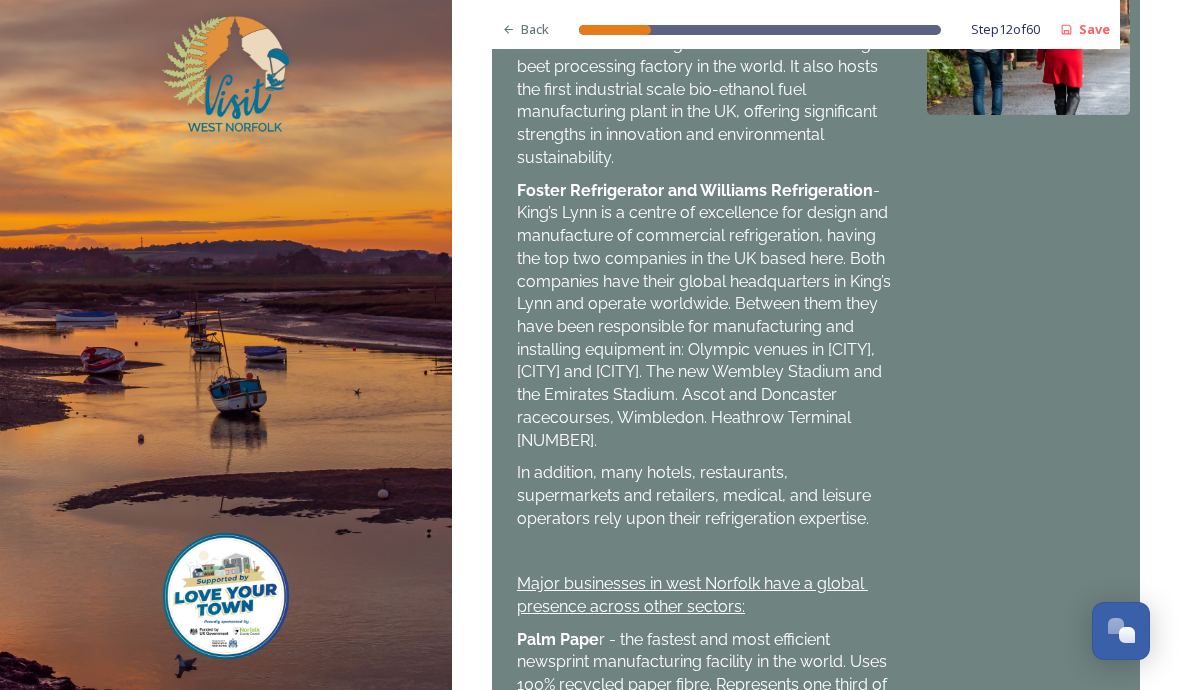 scroll, scrollTop: 999, scrollLeft: 0, axis: vertical 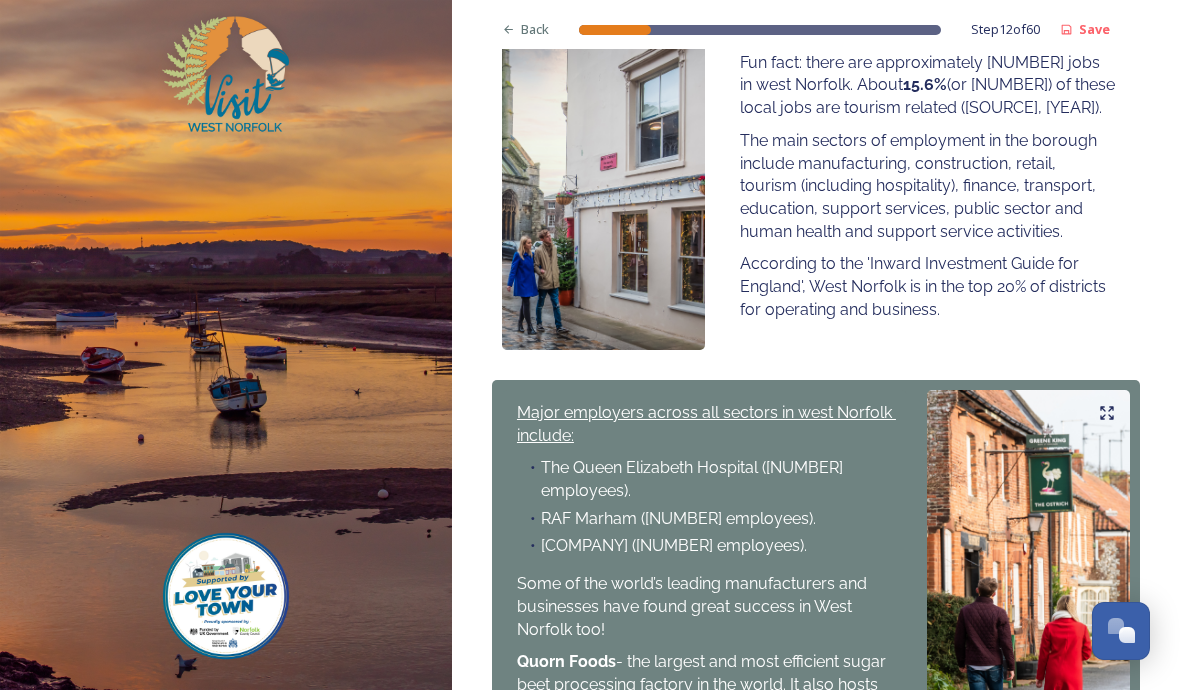 click on "Major employers across all sectors in west Norfolk include:" at bounding box center [706, 424] 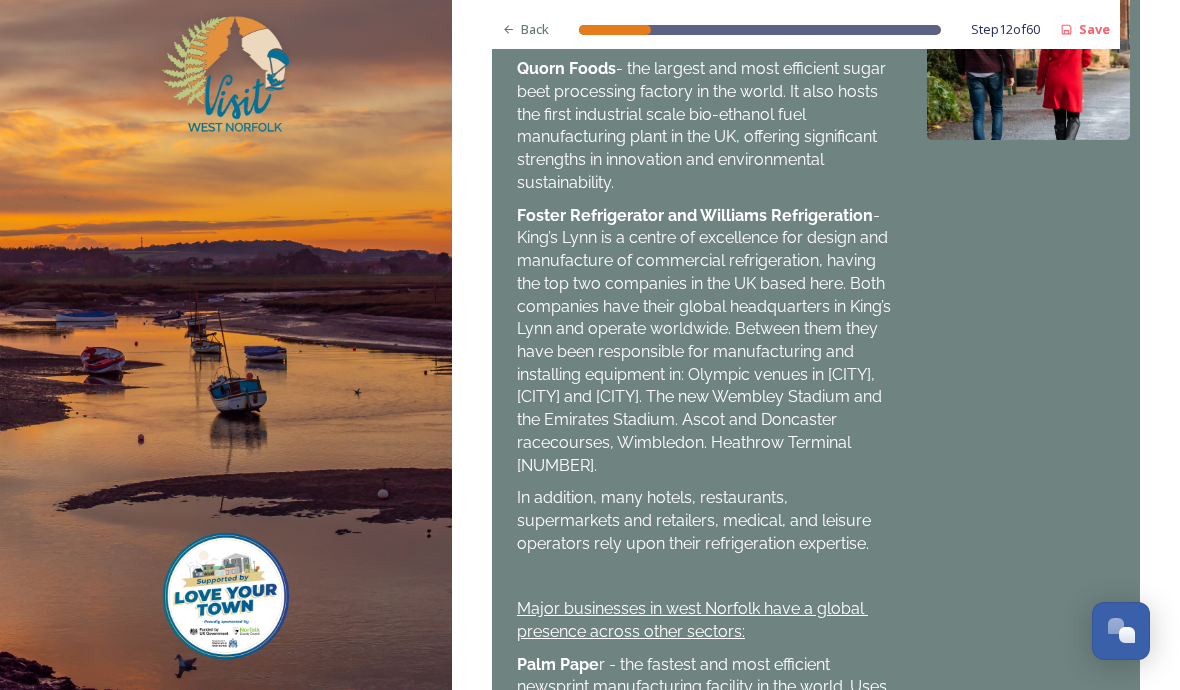 scroll, scrollTop: 975, scrollLeft: 0, axis: vertical 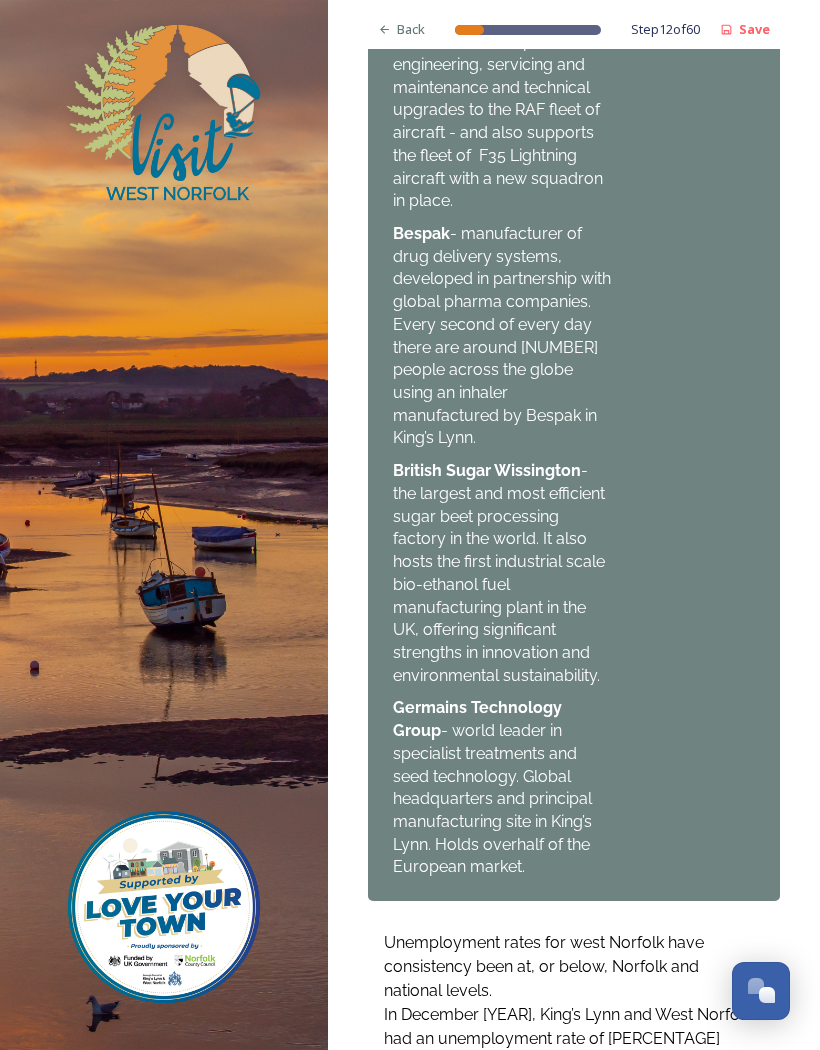 click on "Continue" at bounding box center (561, 1200) 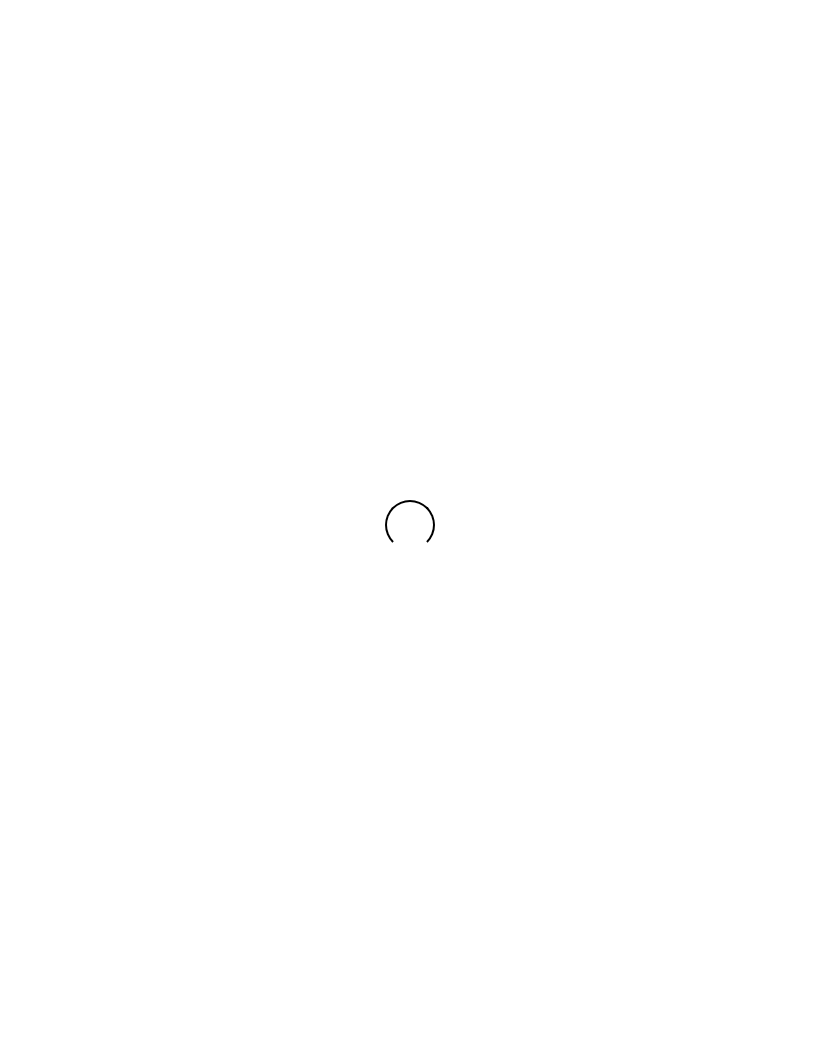 scroll, scrollTop: 0, scrollLeft: 0, axis: both 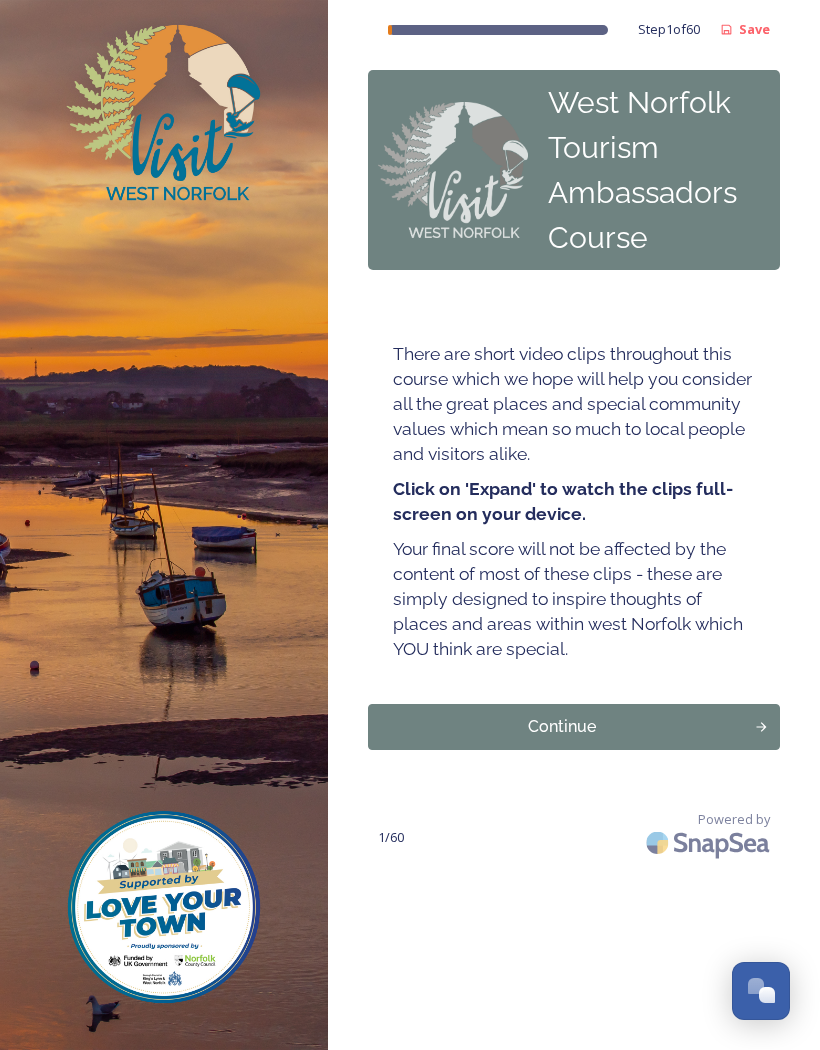 click on "Continue" at bounding box center [574, 727] 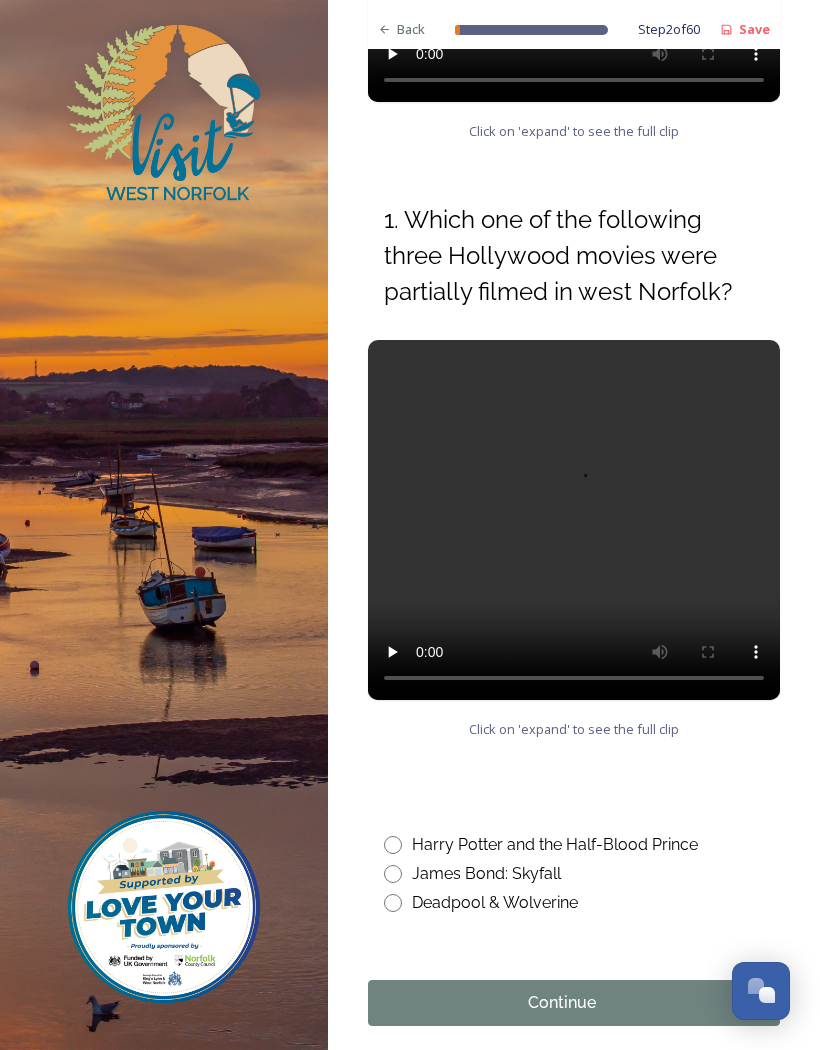 scroll, scrollTop: 841, scrollLeft: 0, axis: vertical 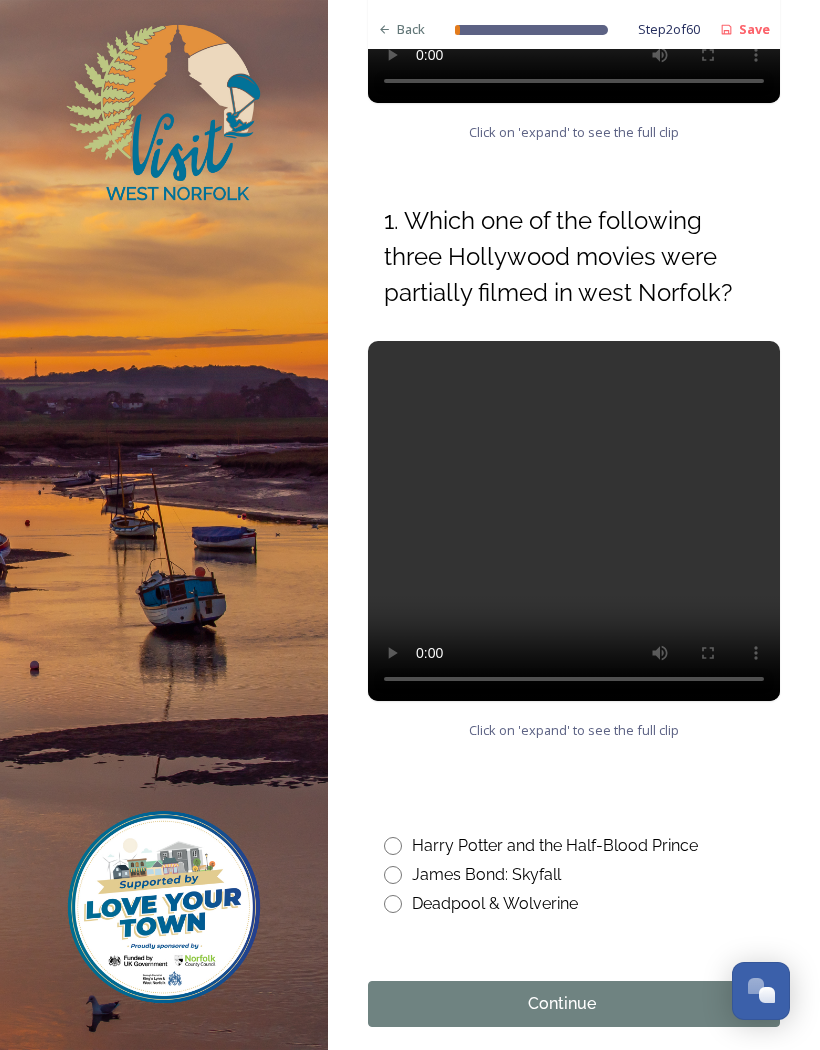 click on "Continue" at bounding box center [574, 1004] 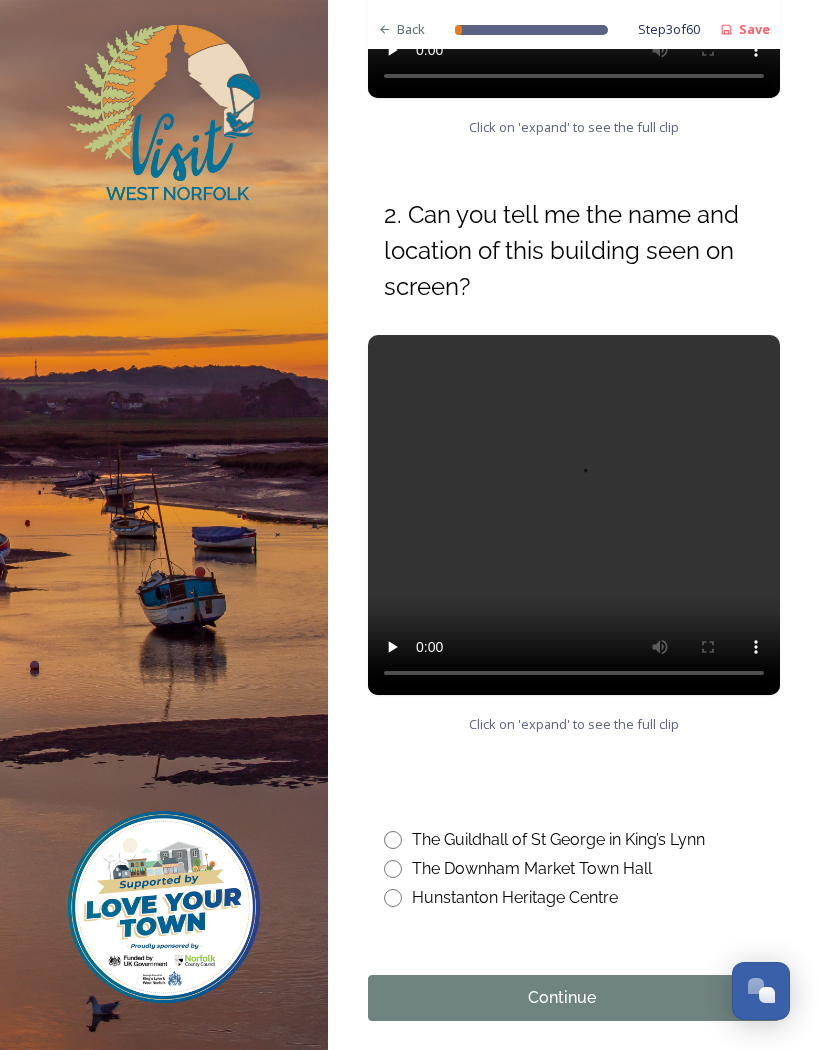 scroll, scrollTop: 729, scrollLeft: 0, axis: vertical 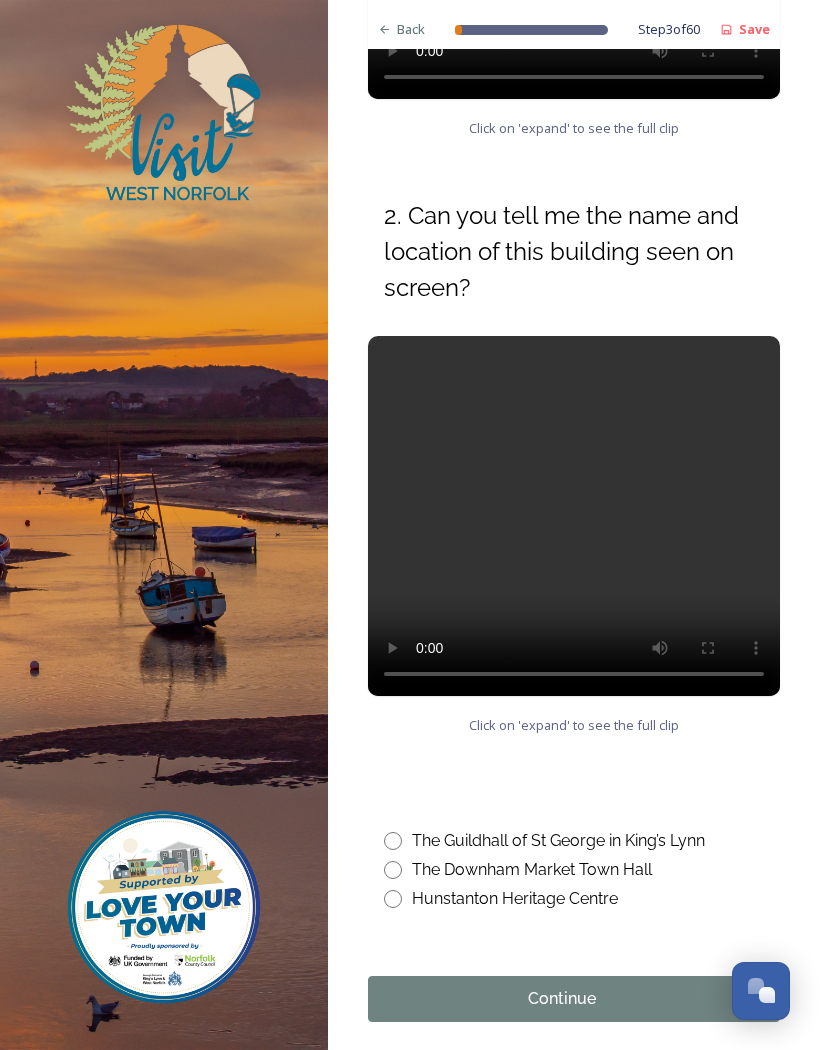click on "Back Step 3 of 60 Save West Norfolk Tourism Ambassadors Course Did you get this question right? The answer to the previous question is… Click on 'expand' to see the full clip 2. Can you tell me the name and location of this building seen on screen? Click on 'expand' to see the full clip The Guildhall of St George in [CITY] The Downham Market Town Hall Hunstanton Heritage Centre Continue Back 3 / 60 Powered by" at bounding box center [574, 204] 